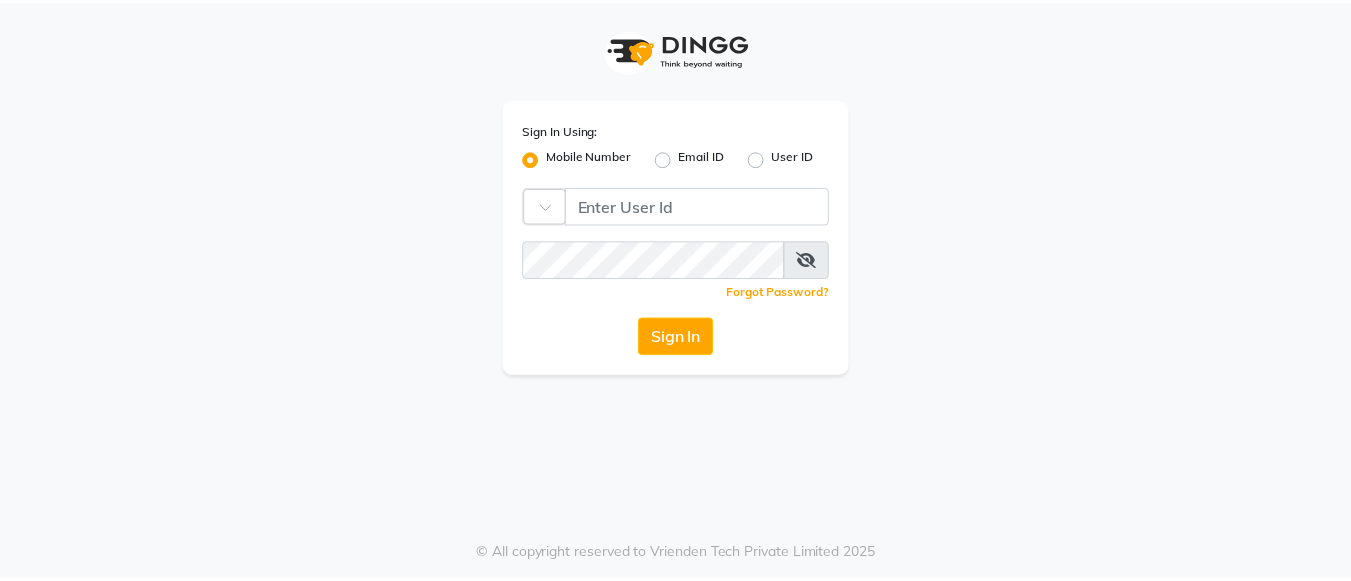 scroll, scrollTop: 0, scrollLeft: 0, axis: both 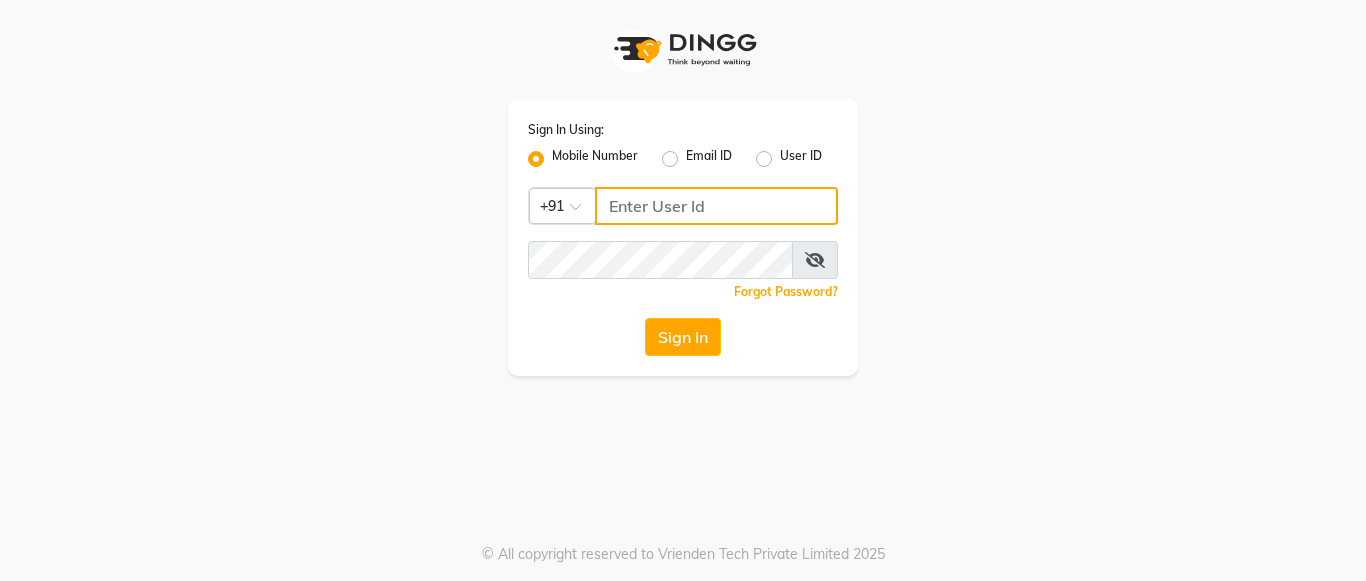 click 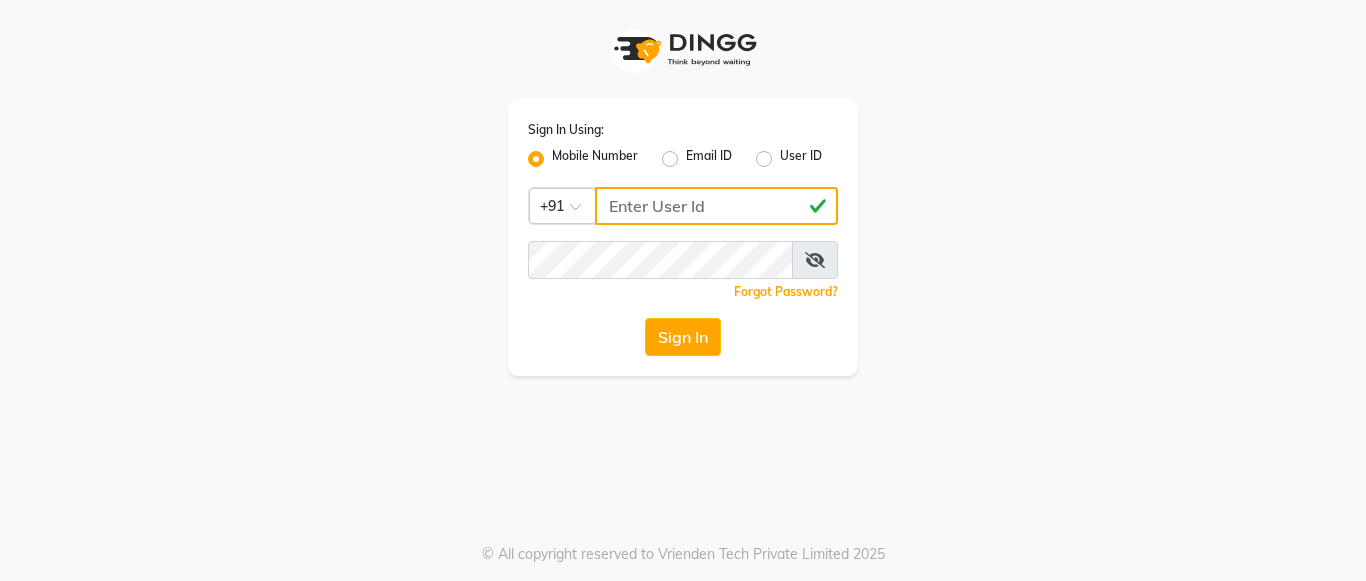 type on "[PHONE]" 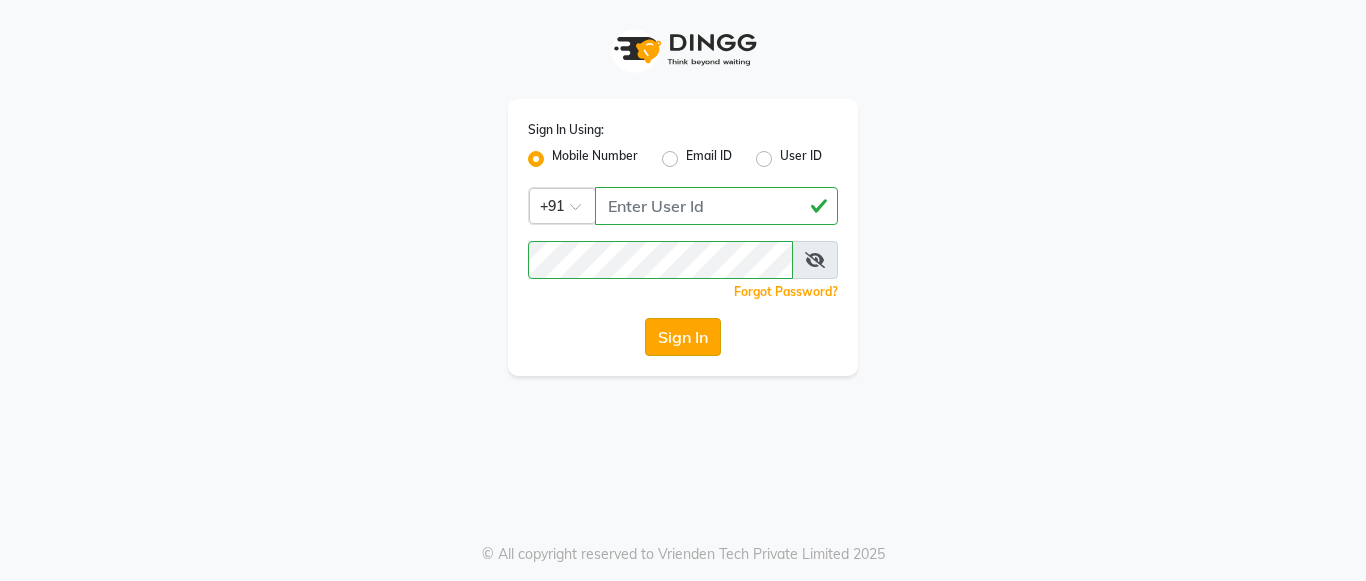 click on "Sign In" 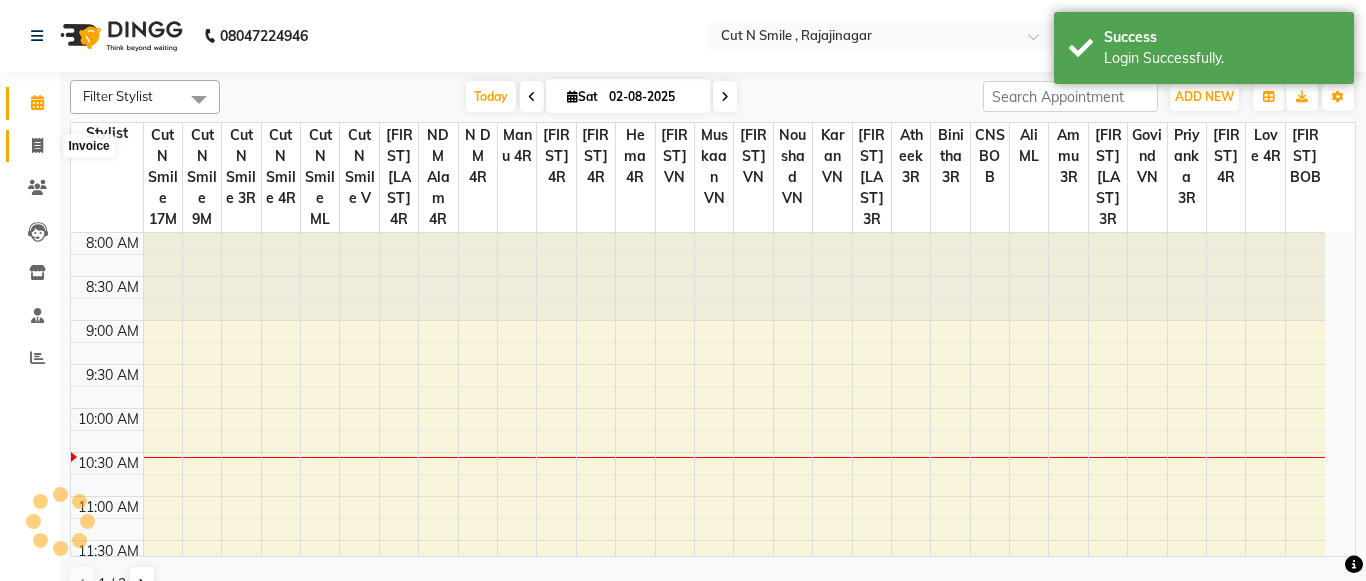 click 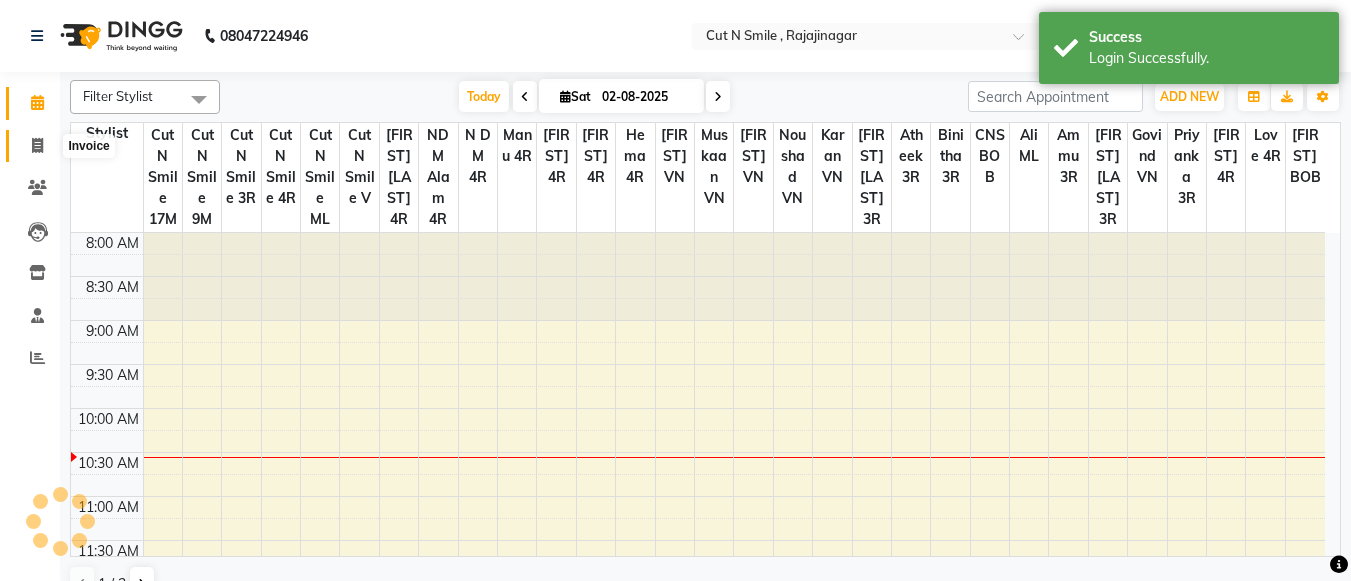 scroll, scrollTop: 0, scrollLeft: 0, axis: both 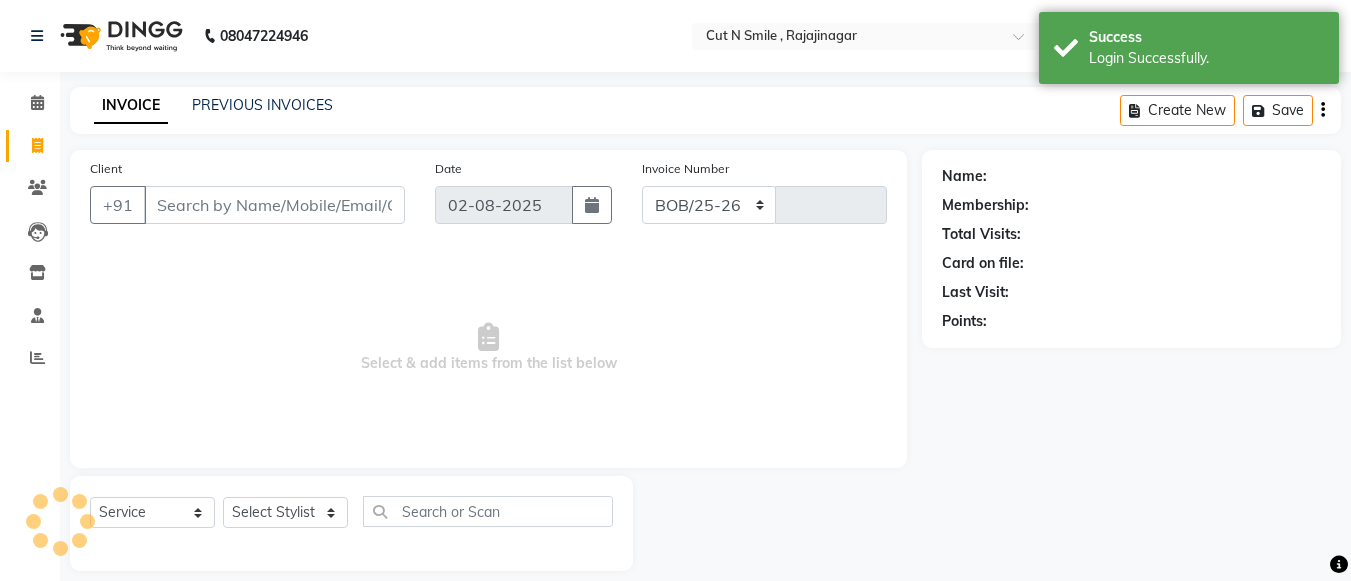 select on "7187" 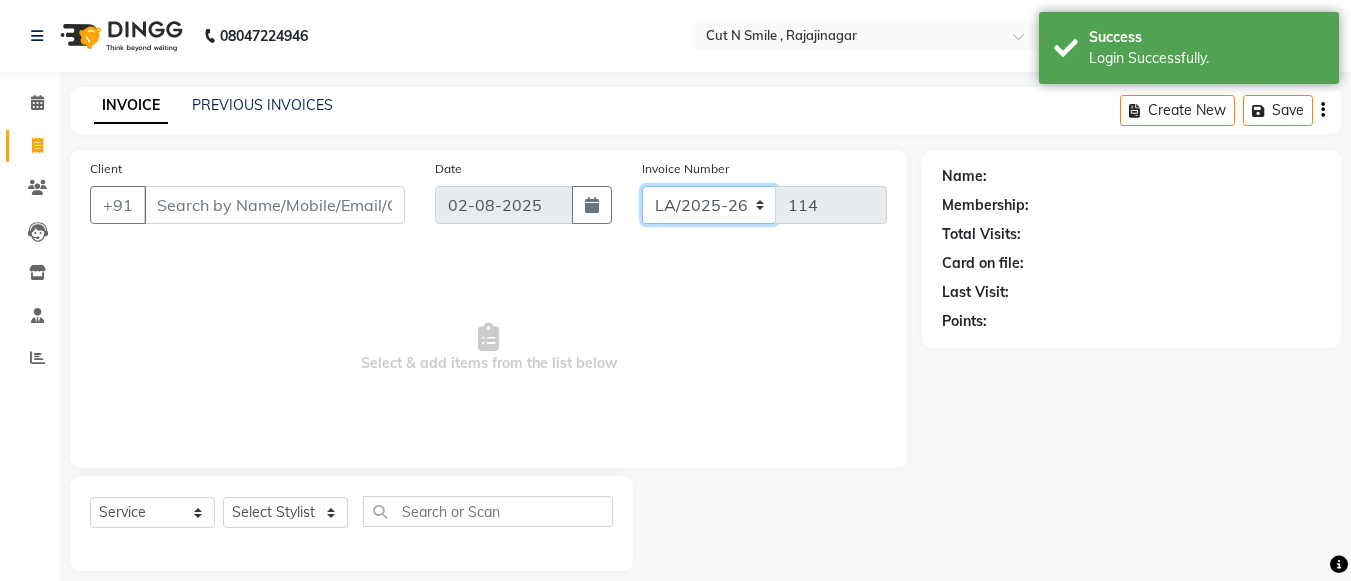 drag, startPoint x: 754, startPoint y: 206, endPoint x: 726, endPoint y: 244, distance: 47.201694 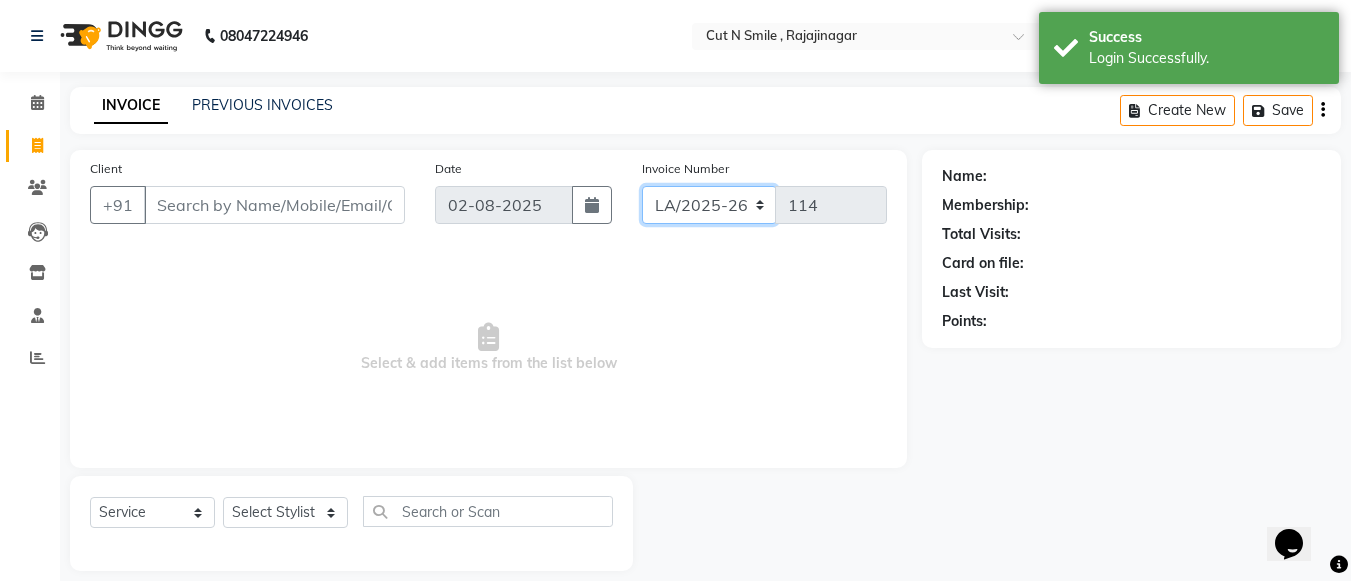 scroll, scrollTop: 0, scrollLeft: 0, axis: both 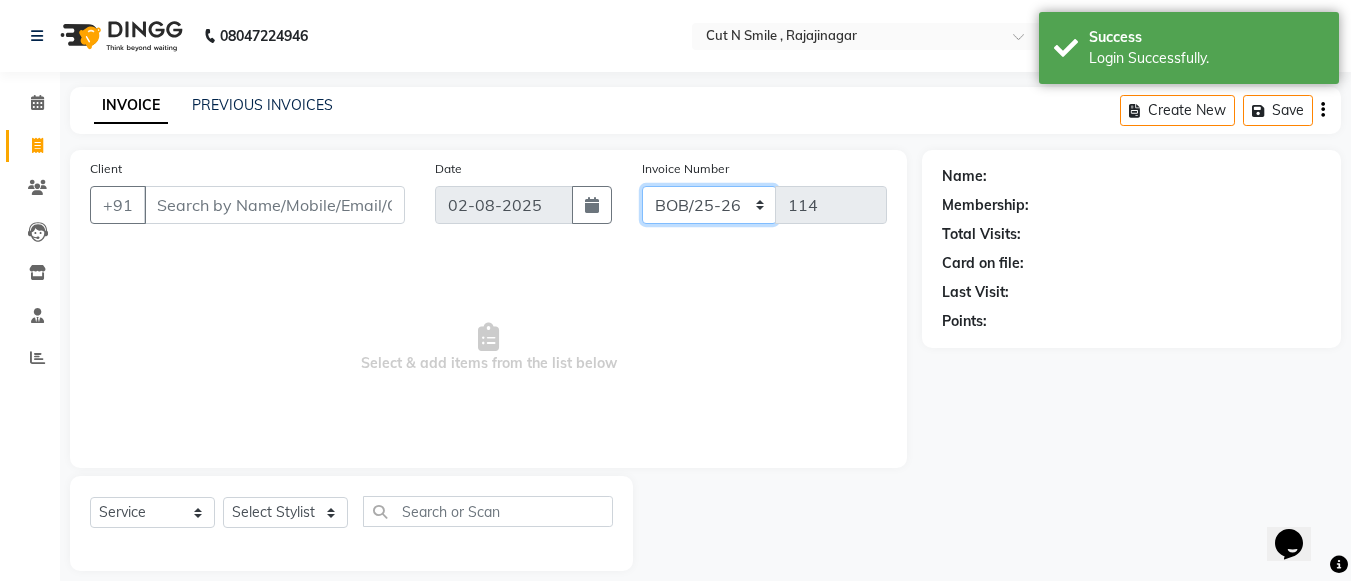 click on "BOB/25-26 LA/2025-26 SH/25 CH/25 SA/25" 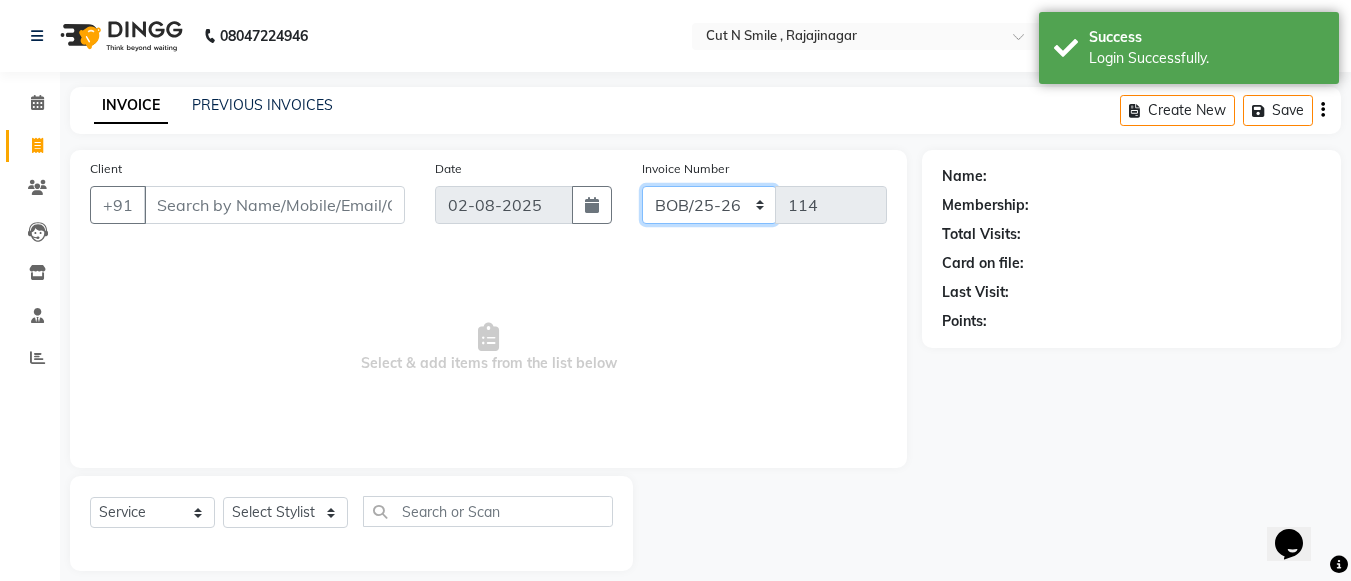 type on "360" 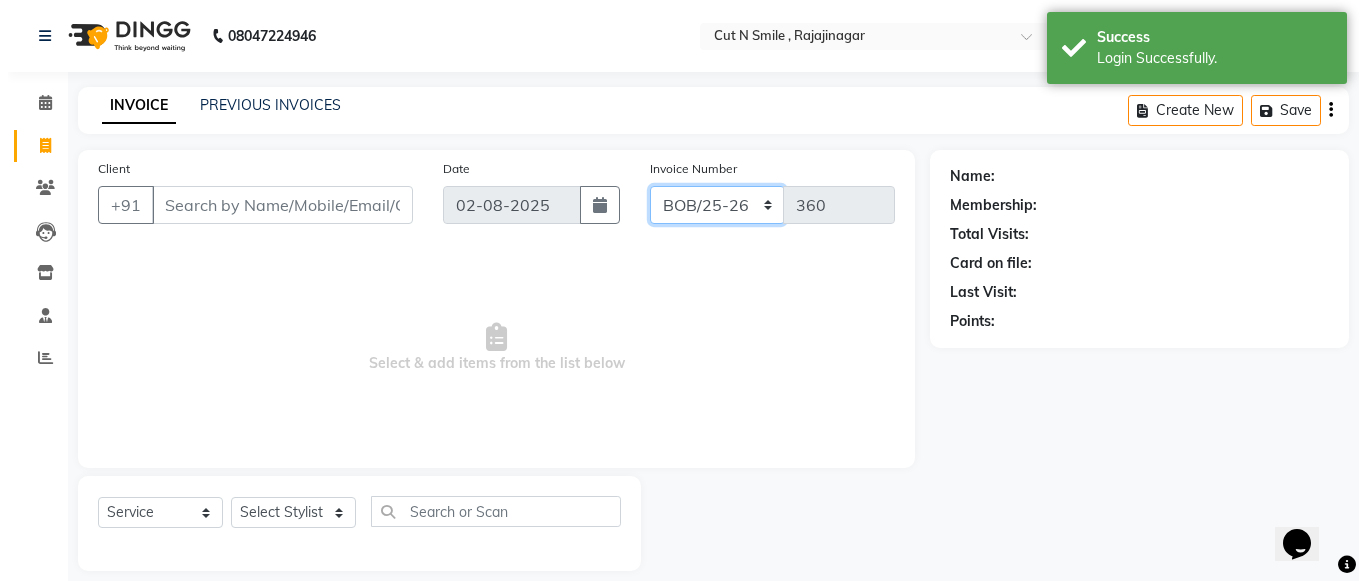 scroll, scrollTop: 0, scrollLeft: 0, axis: both 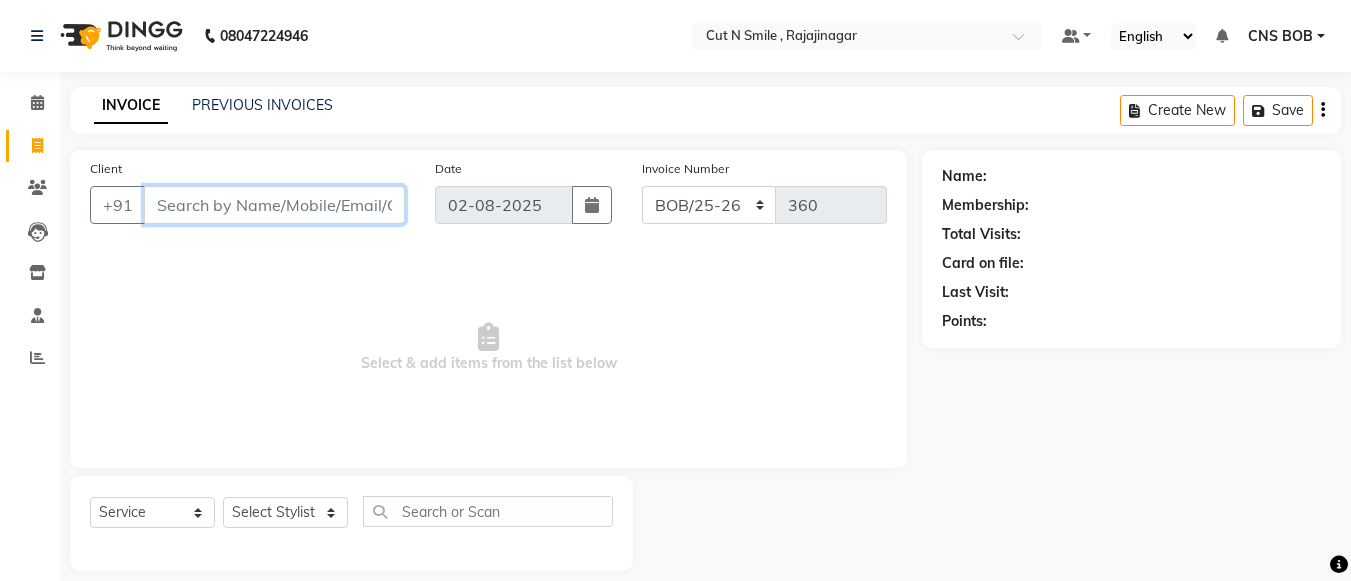 click on "Client" at bounding box center [274, 205] 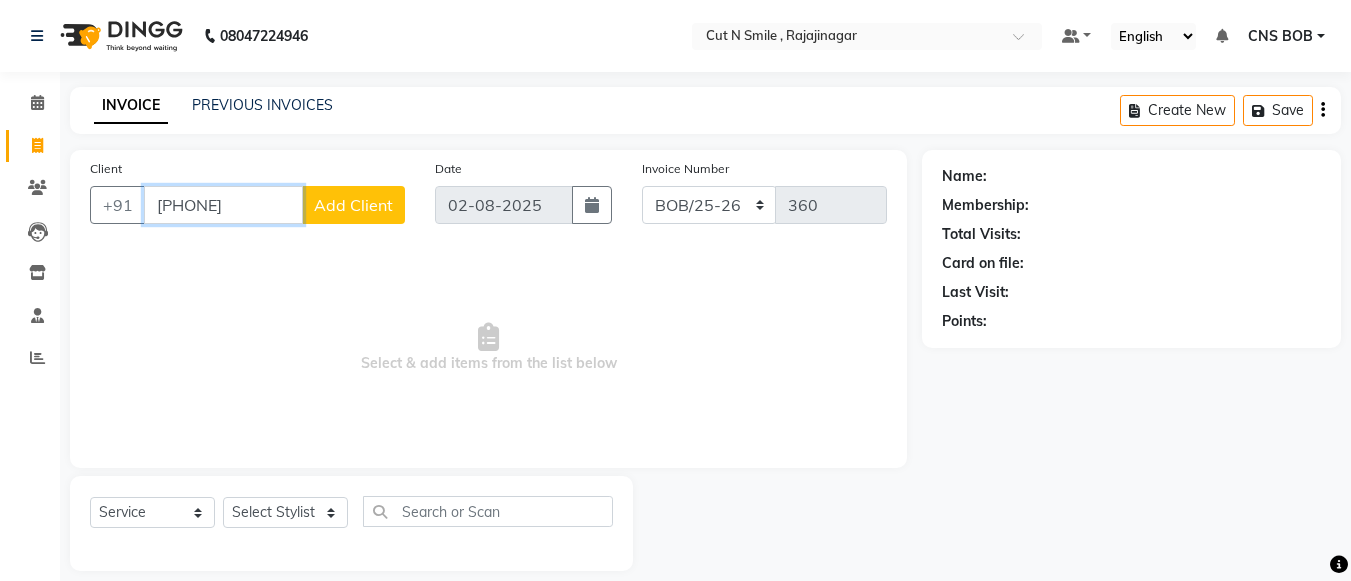 type on "[PHONE]" 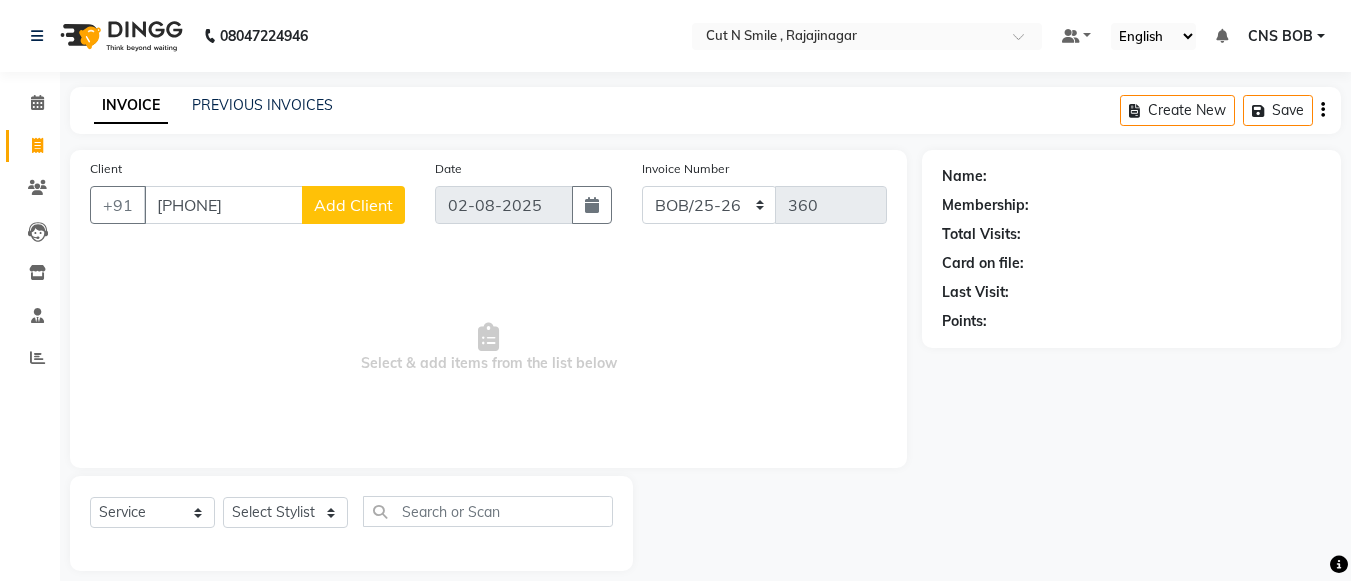 click on "Add Client" 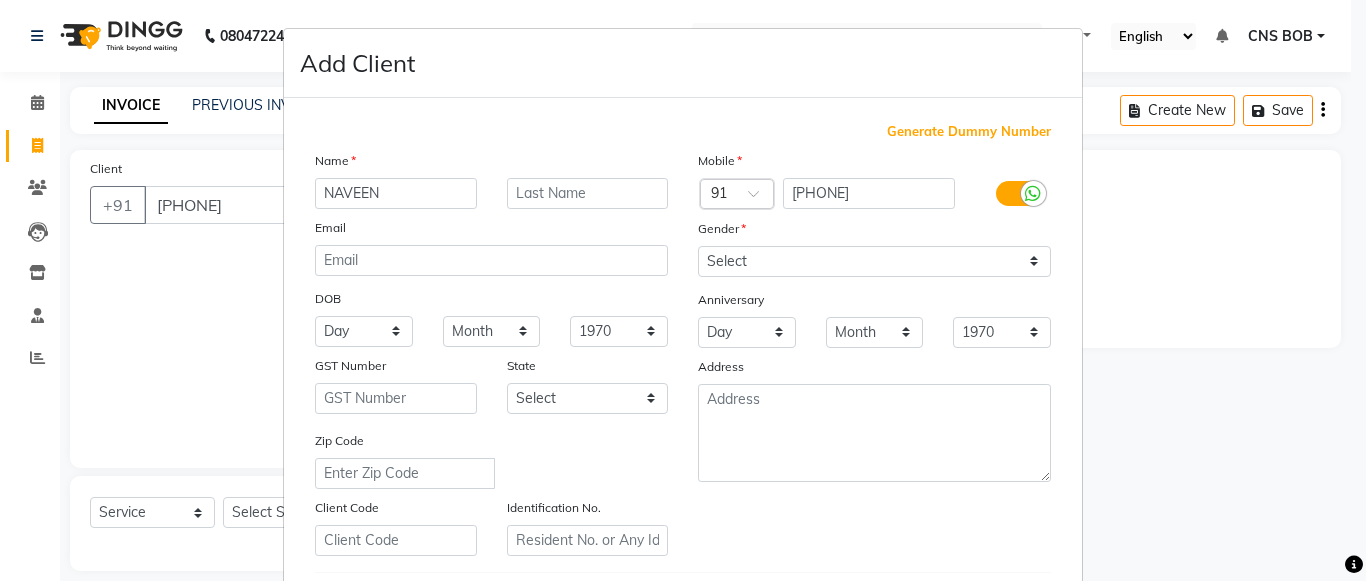 type on "NAVEEN" 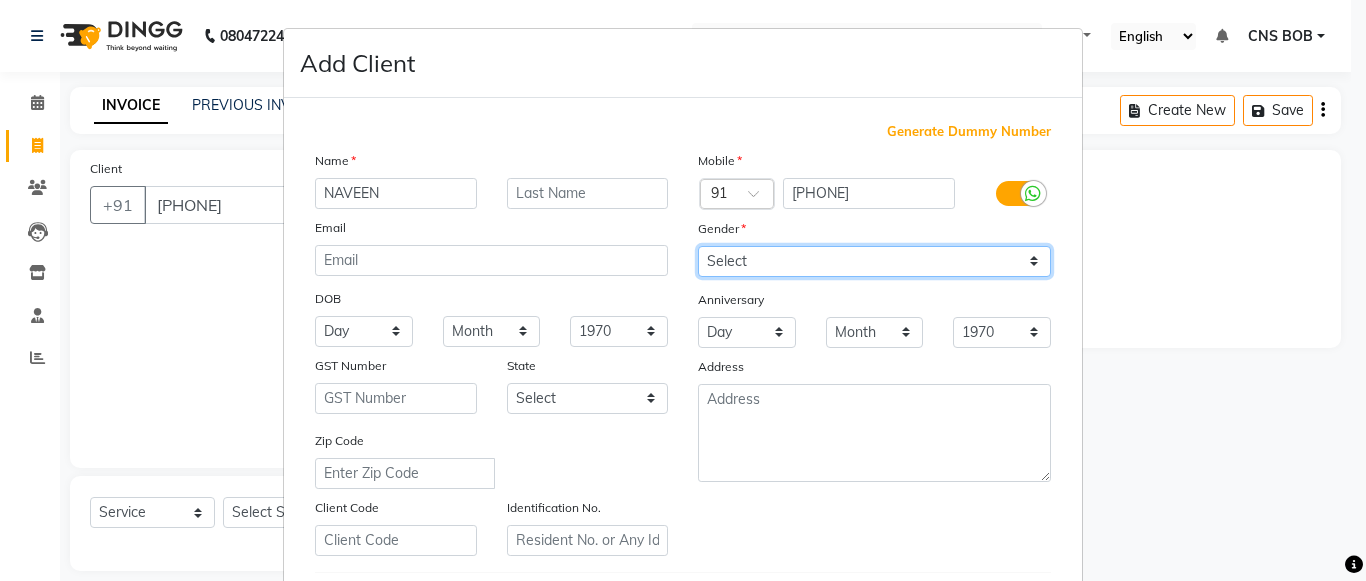 click on "Select Male Female Other Prefer Not To Say" at bounding box center (874, 261) 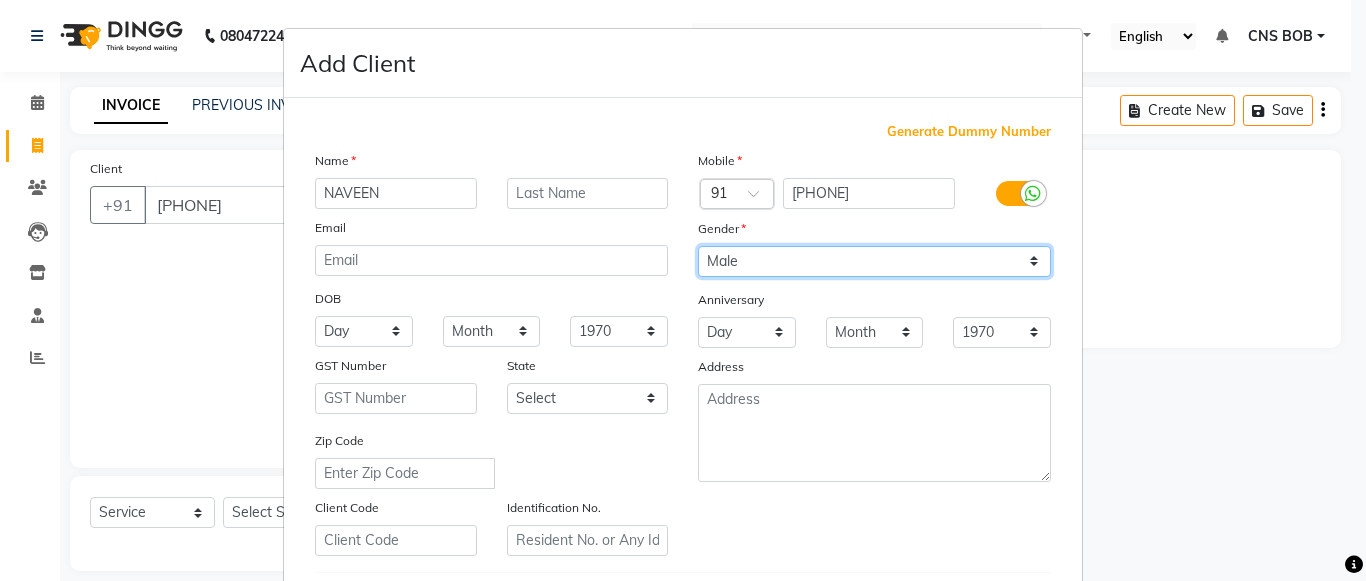click on "Select Male Female Other Prefer Not To Say" at bounding box center [874, 261] 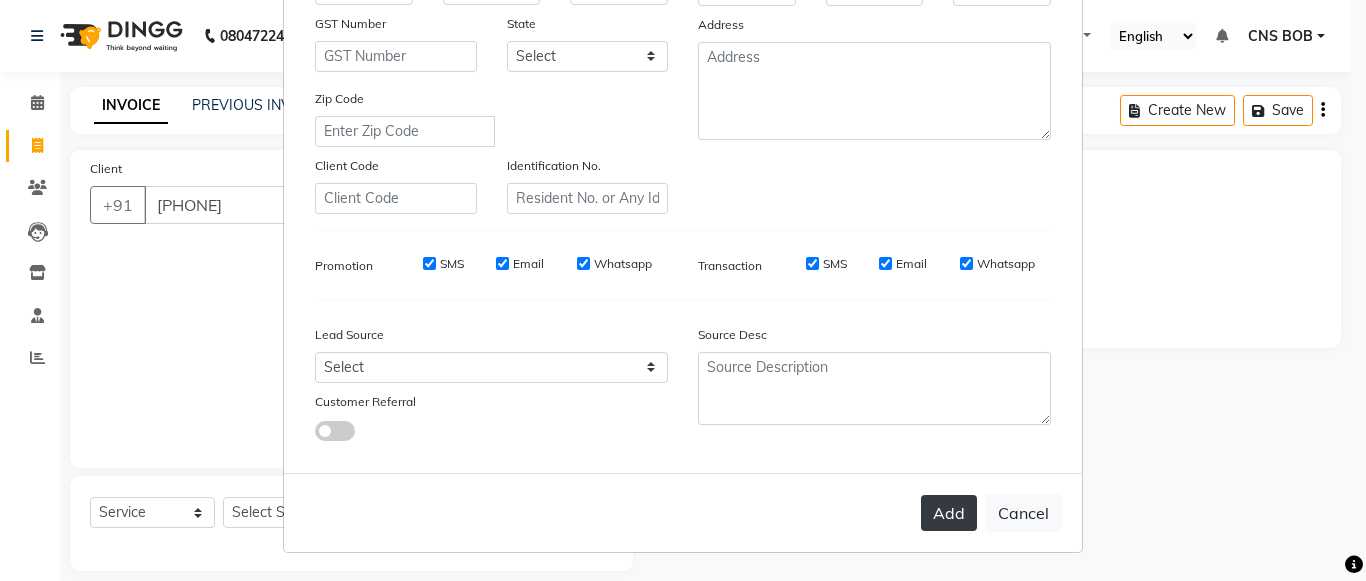 click on "Add" at bounding box center [949, 513] 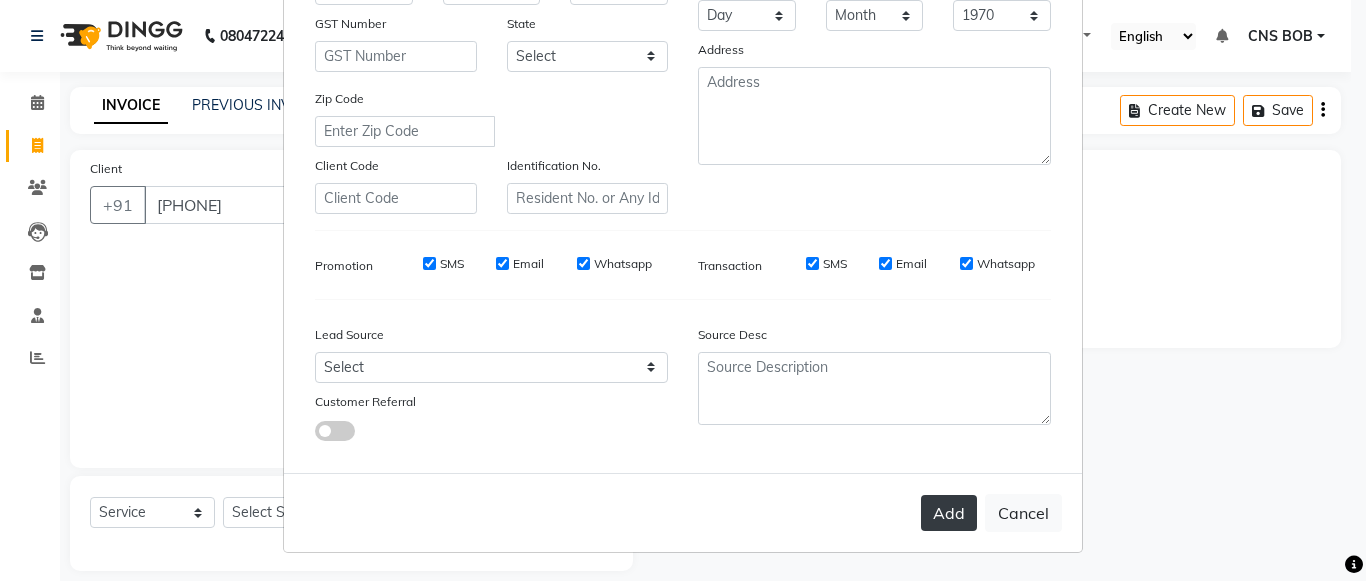 click on "Add" at bounding box center (949, 513) 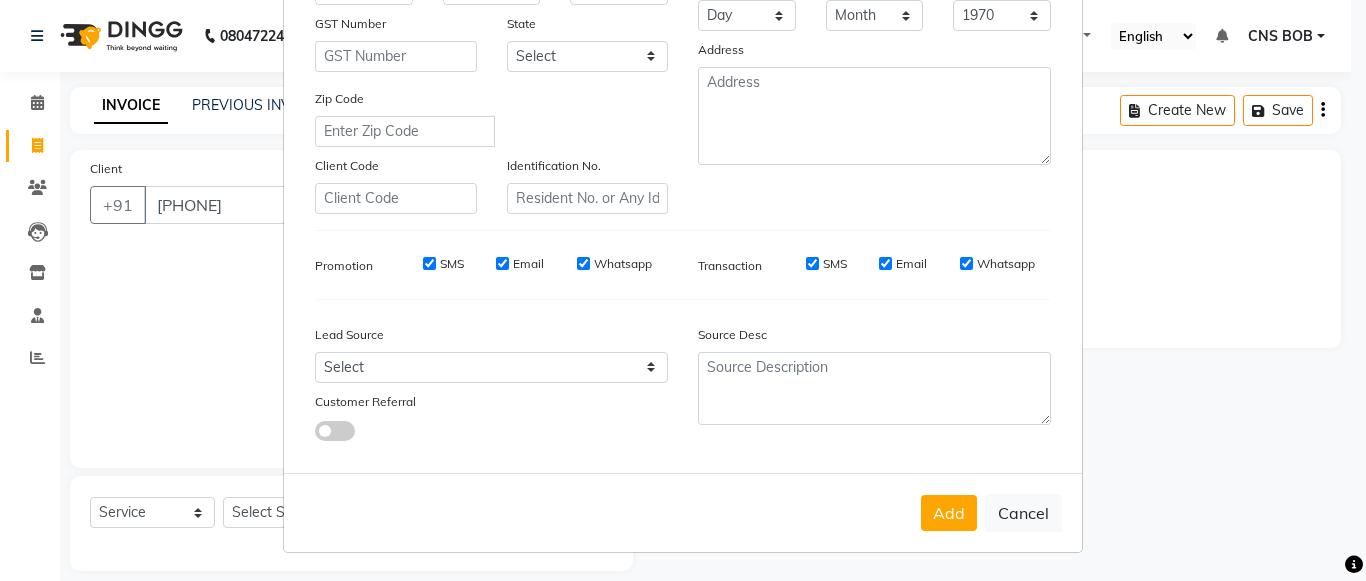 scroll, scrollTop: 0, scrollLeft: 0, axis: both 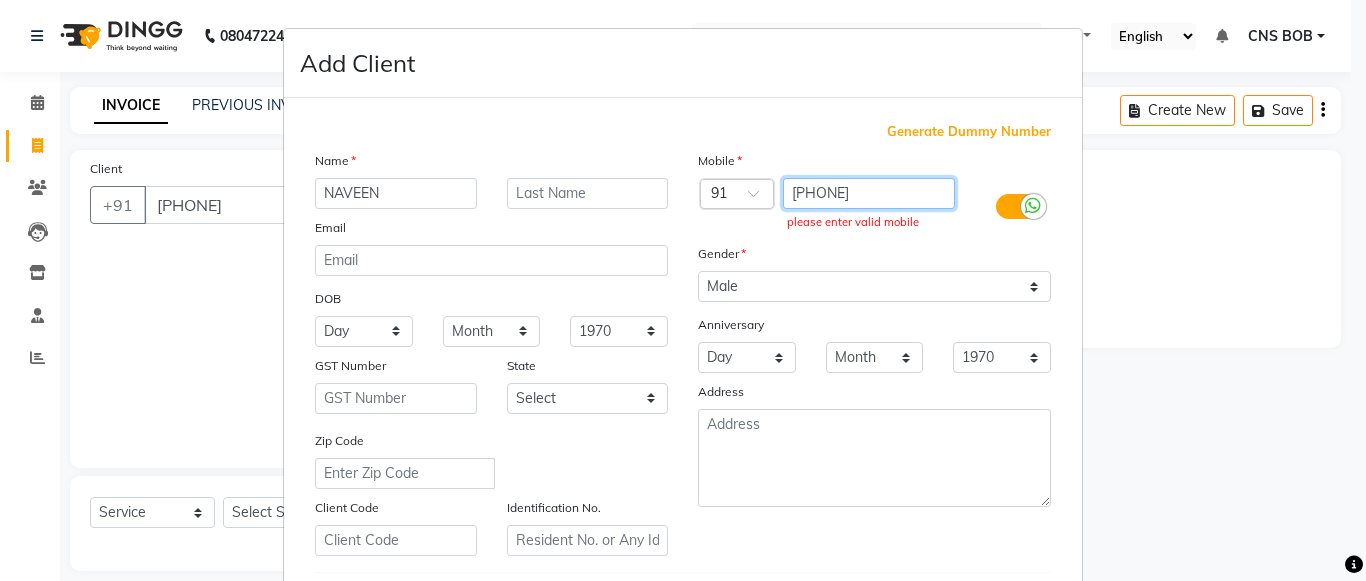 click on "[PHONE]" at bounding box center [869, 193] 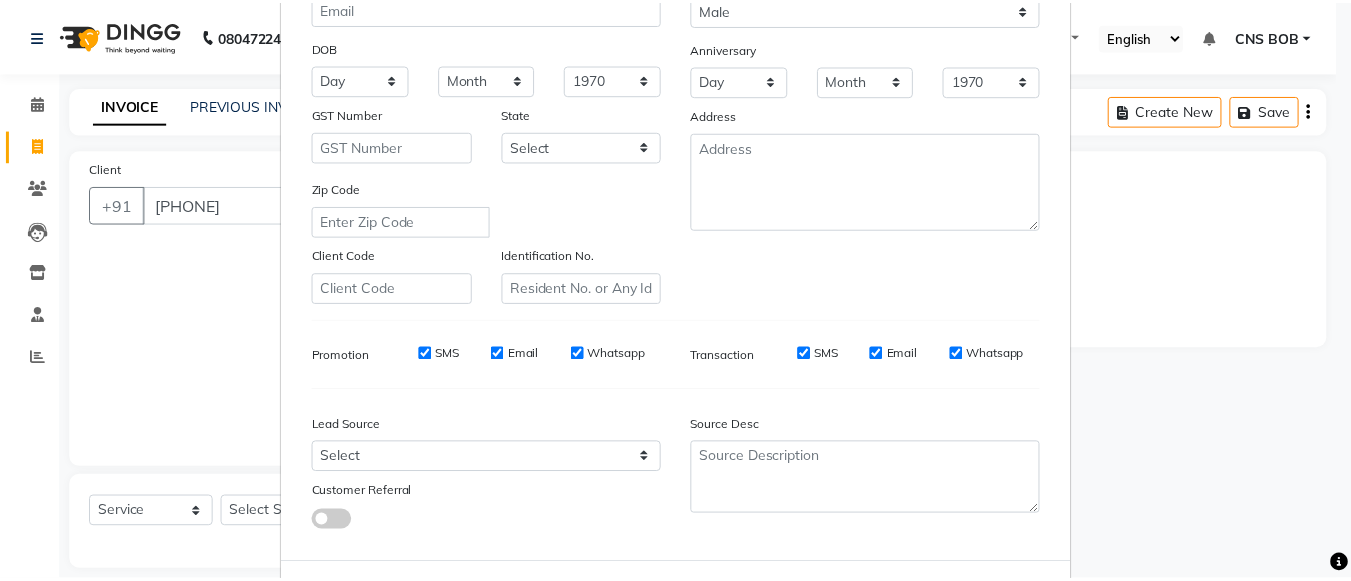 scroll, scrollTop: 342, scrollLeft: 0, axis: vertical 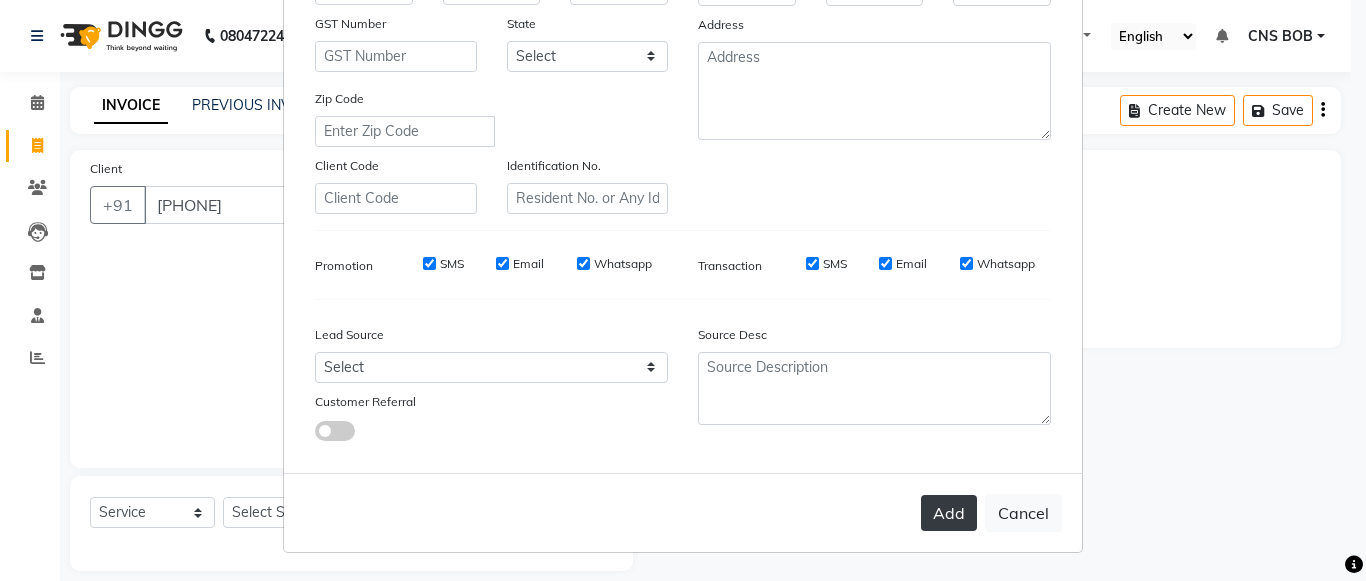 type on "[PHONE]" 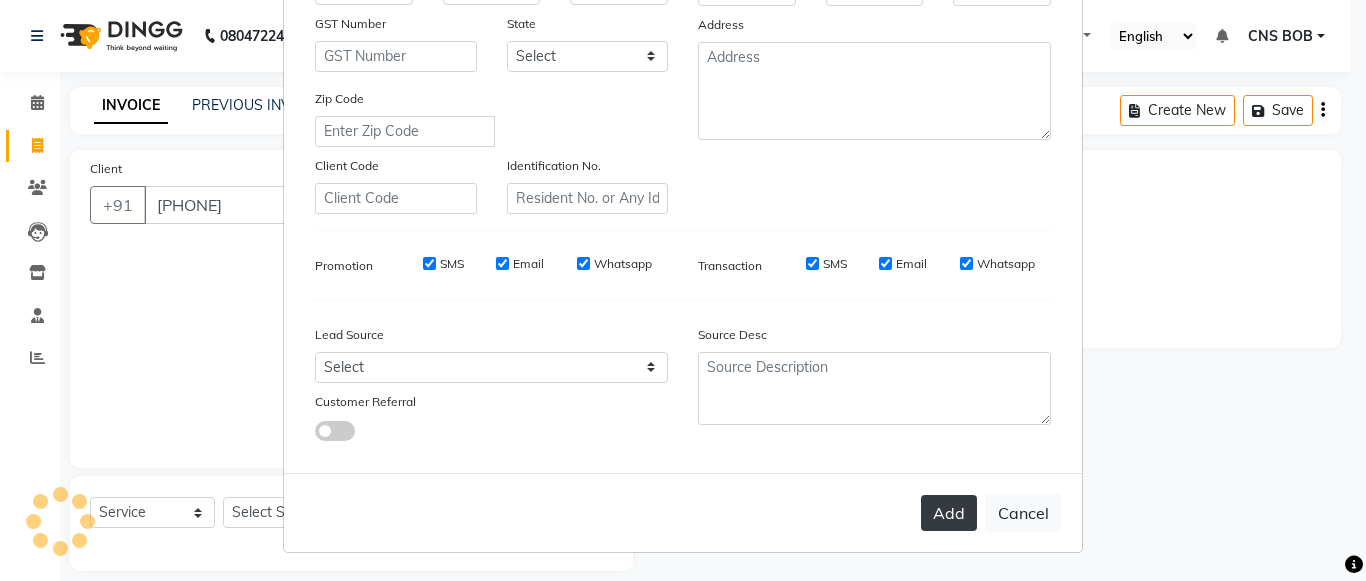 click on "Add" at bounding box center [949, 513] 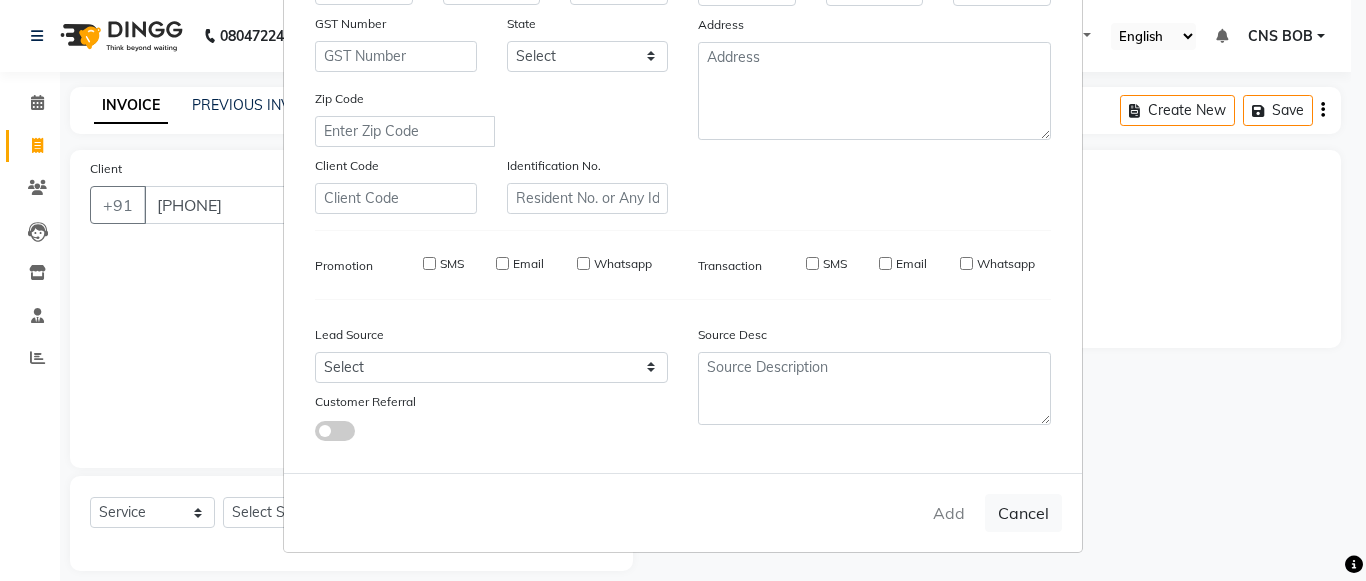 type on "[PHONE]" 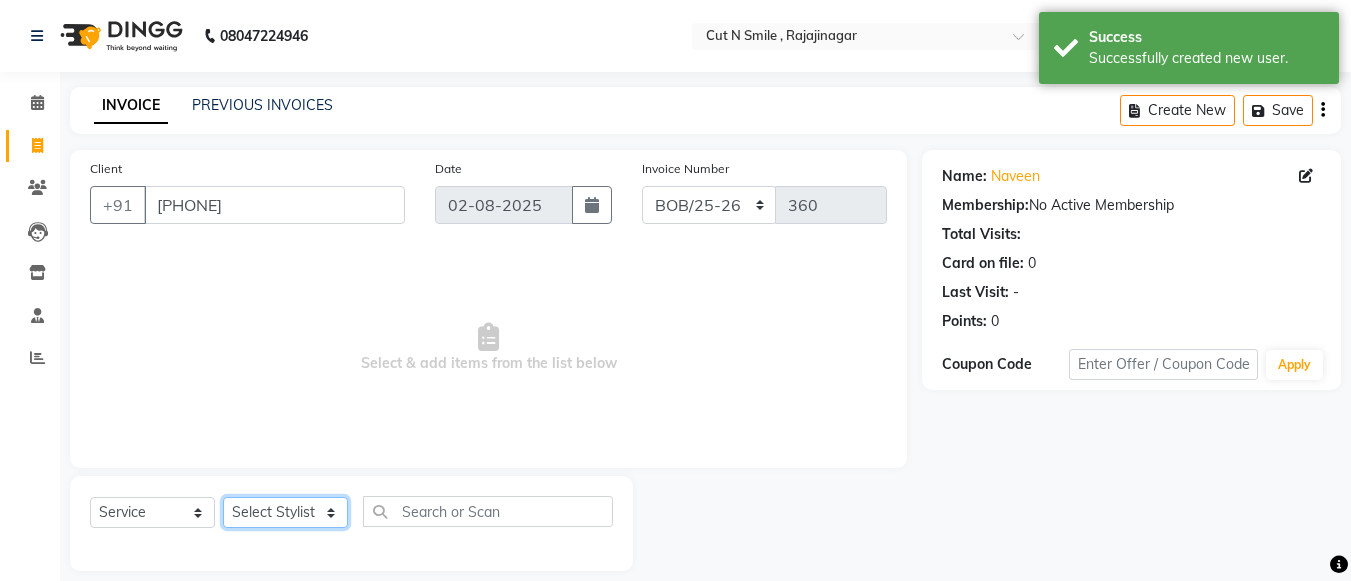 click on "Select Stylist Ali ML Ammu 3R Ankith VN Ash Mohammed 3R Atheek 3R Binitha 3R Bipana 4R CNS BOB  Cut N Smile 17M  Cut N Smile 3R Cut n Smile 4R Cut N Smile 9M Cut N Smile ML Cut N Smile V Fazil Ali 4R Govind VN Hema 4R Jayashree VN Karan VN Love 4R Mani Singh 3R Manu 4R  Muskaan VN Nadeem 4R N D M 4R NDM Alam 4R Noushad VN Pavan 4R Priya BOB Priyanka 3R Rahul 3R Ravi 3R Riya BOB Rohith 4R Roobina 3R Roopa 4R Rubina BOB Sahil Ahmed 3R Sahil Bhatti 4R Sameer 3R Sanajana BOB  Sanjana BOB Sarita VN Shaan 4R Shahid 4R Shakir VN Shanavaaz BOB Shiney 3R Shivu Raj 4R Srijana BOB Sunil Laddi 4R Sunny VN Supriya BOB Sushmitha 4R Vakeel 3R Varas 4R Varas BOB Vishwa VN" 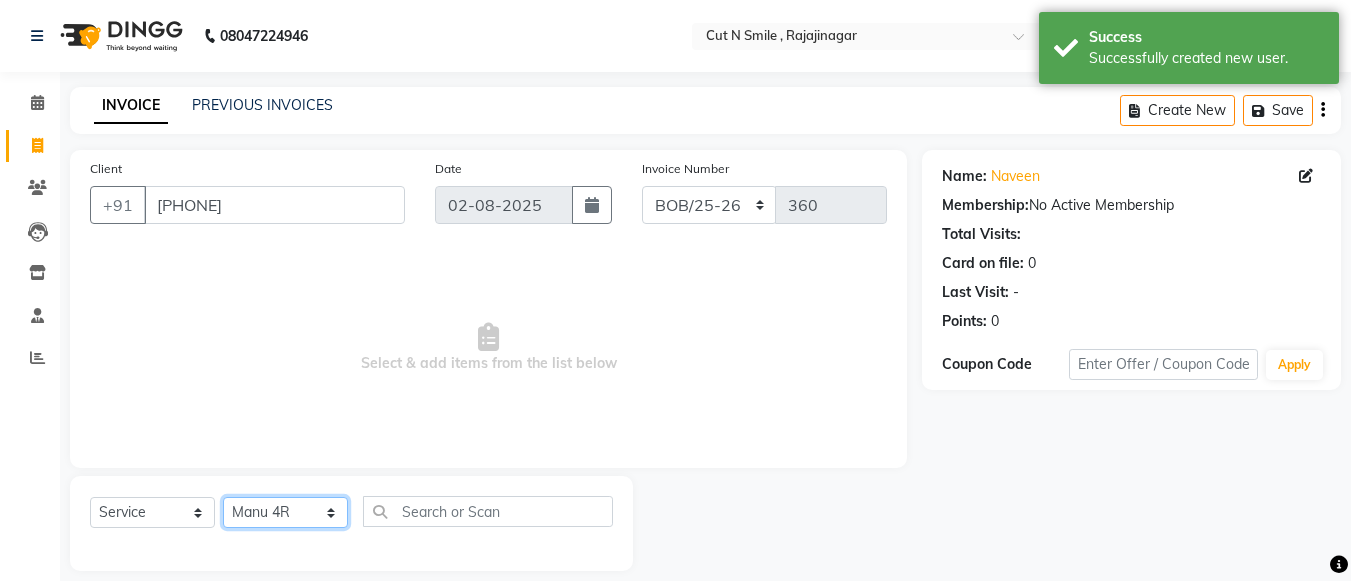 click on "Select Stylist Ali ML Ammu 3R Ankith VN Ash Mohammed 3R Atheek 3R Binitha 3R Bipana 4R CNS BOB  Cut N Smile 17M  Cut N Smile 3R Cut n Smile 4R Cut N Smile 9M Cut N Smile ML Cut N Smile V Fazil Ali 4R Govind VN Hema 4R Jayashree VN Karan VN Love 4R Mani Singh 3R Manu 4R  Muskaan VN Nadeem 4R N D M 4R NDM Alam 4R Noushad VN Pavan 4R Priya BOB Priyanka 3R Rahul 3R Ravi 3R Riya BOB Rohith 4R Roobina 3R Roopa 4R Rubina BOB Sahil Ahmed 3R Sahil Bhatti 4R Sameer 3R Sanajana BOB  Sanjana BOB Sarita VN Shaan 4R Shahid 4R Shakir VN Shanavaaz BOB Shiney 3R Shivu Raj 4R Srijana BOB Sunil Laddi 4R Sunny VN Supriya BOB Sushmitha 4R Vakeel 3R Varas 4R Varas BOB Vishwa VN" 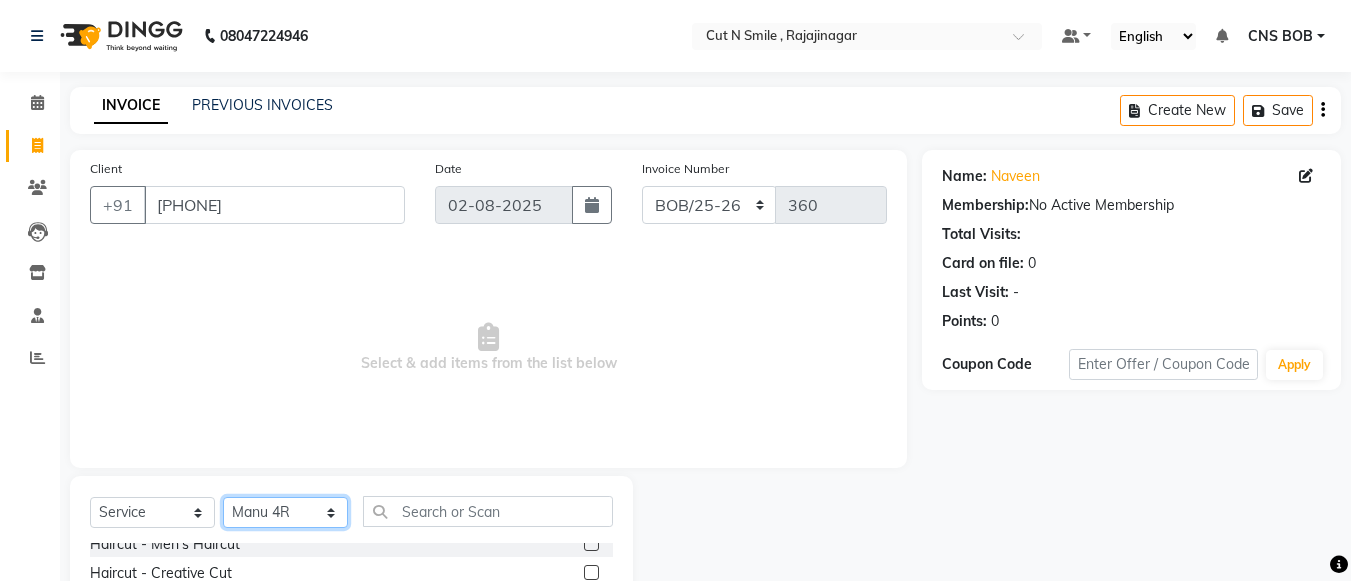 scroll, scrollTop: 10, scrollLeft: 0, axis: vertical 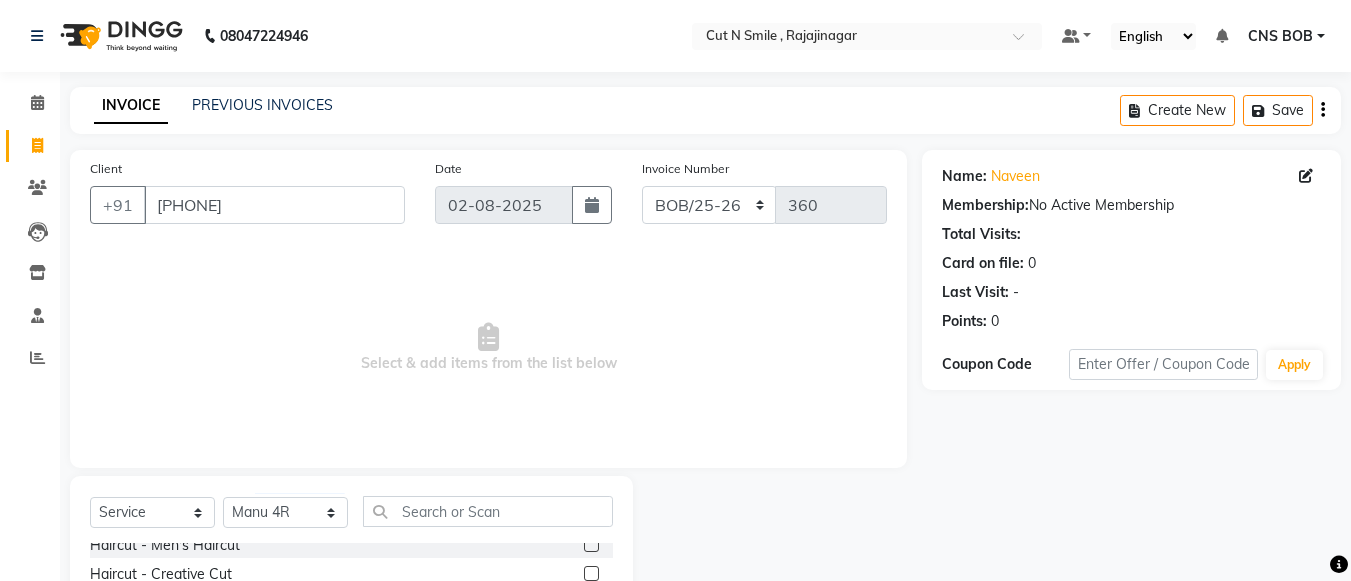 click 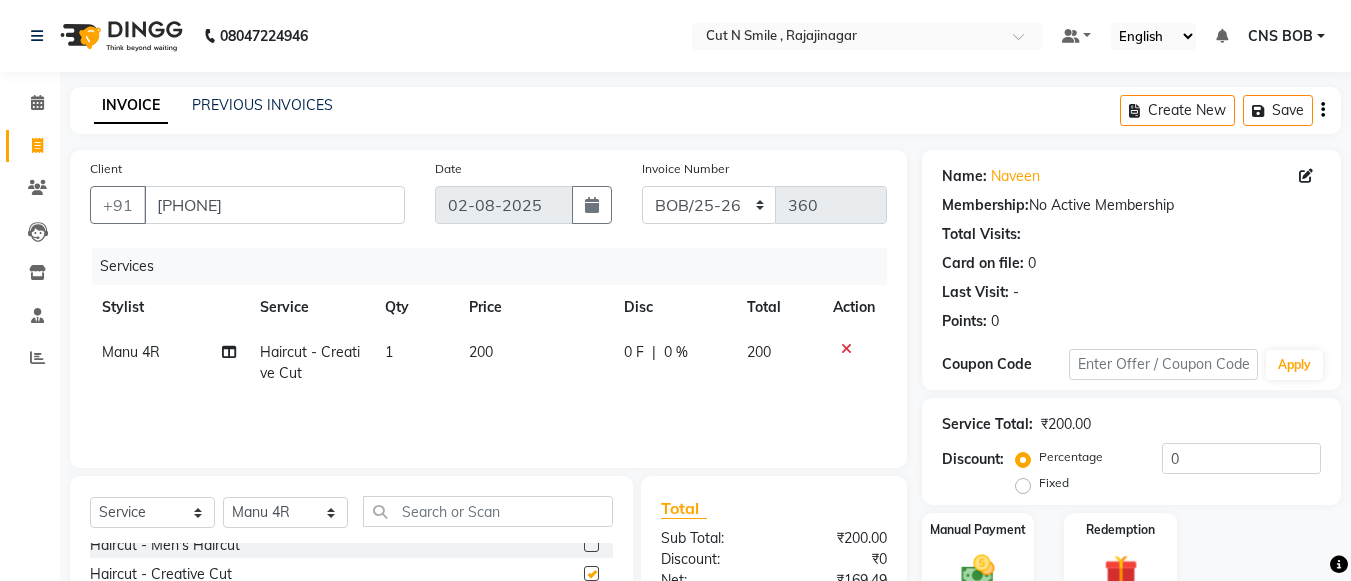 checkbox on "false" 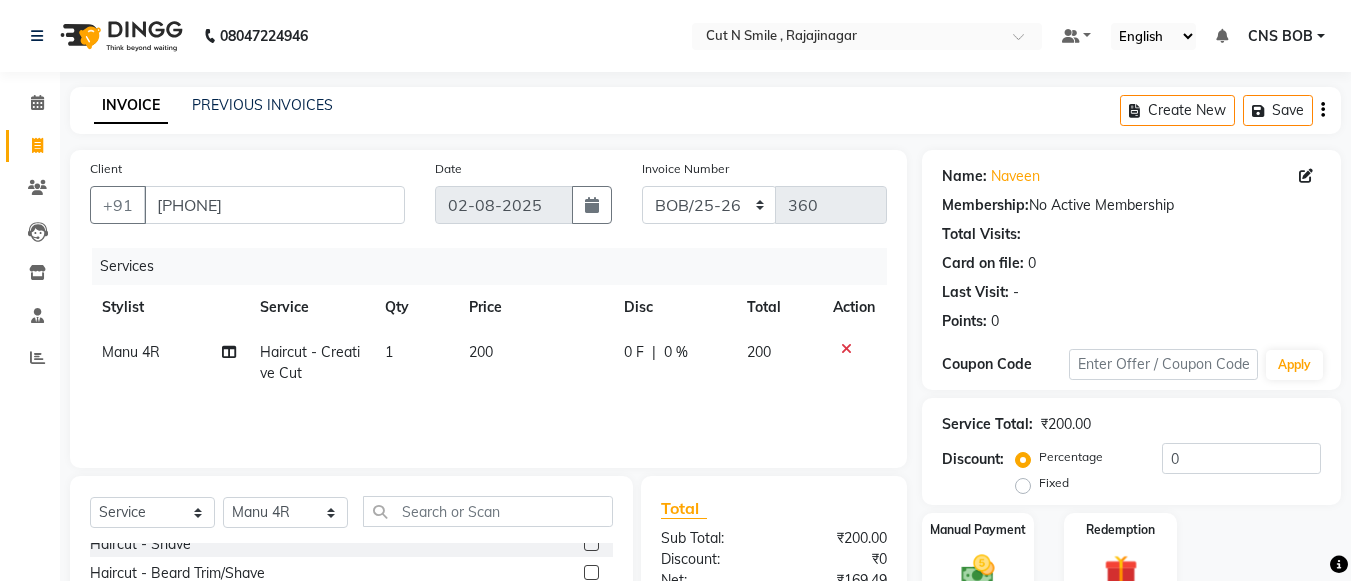 scroll, scrollTop: 70, scrollLeft: 0, axis: vertical 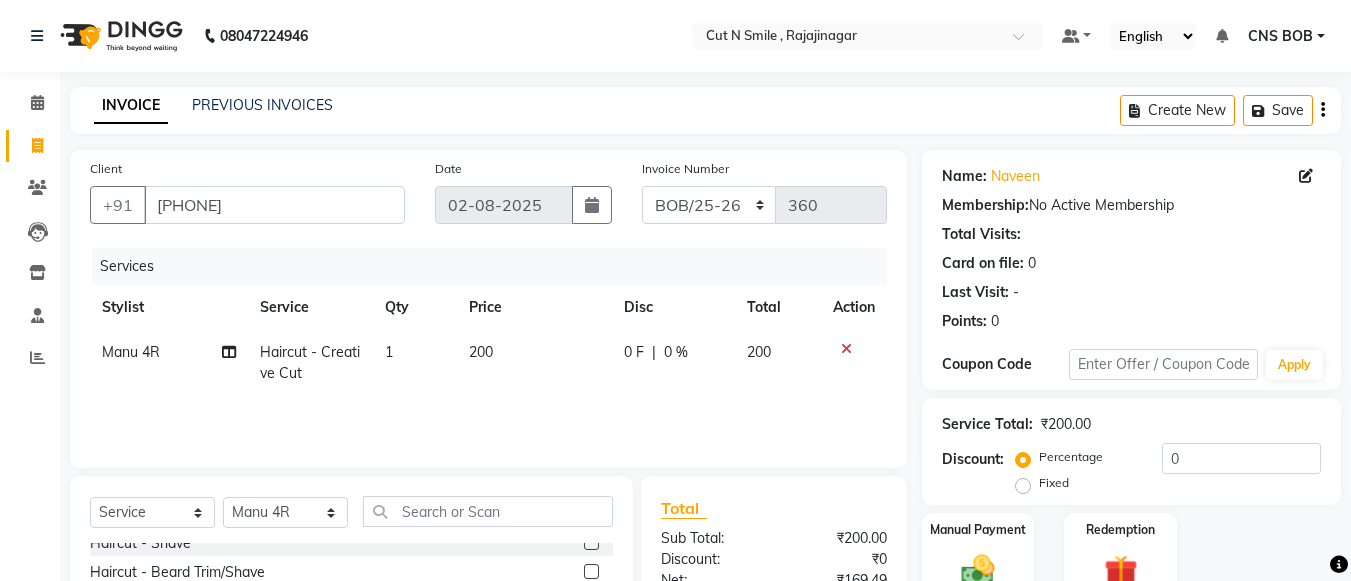 click 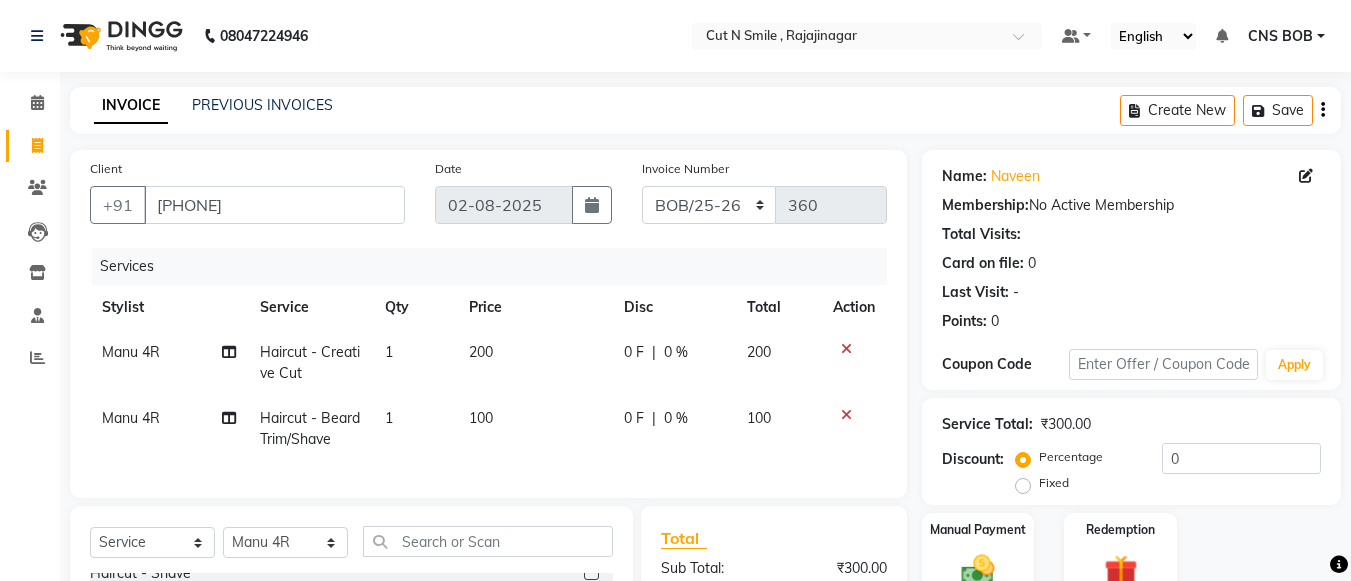 checkbox on "false" 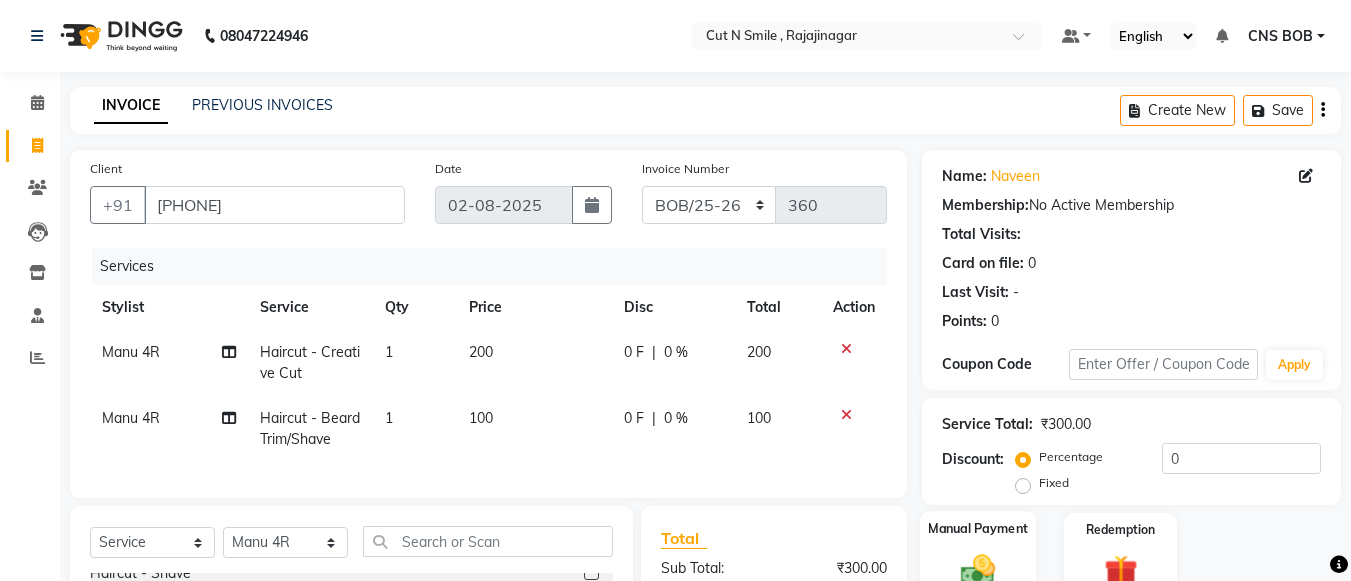 click 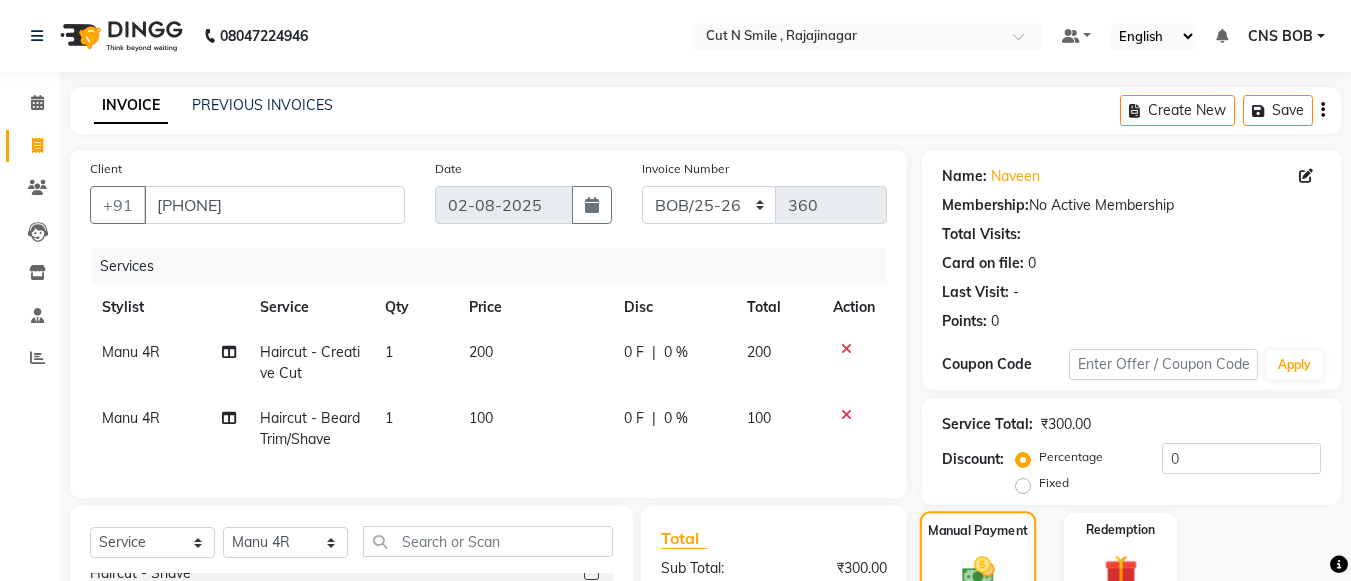 scroll, scrollTop: 307, scrollLeft: 0, axis: vertical 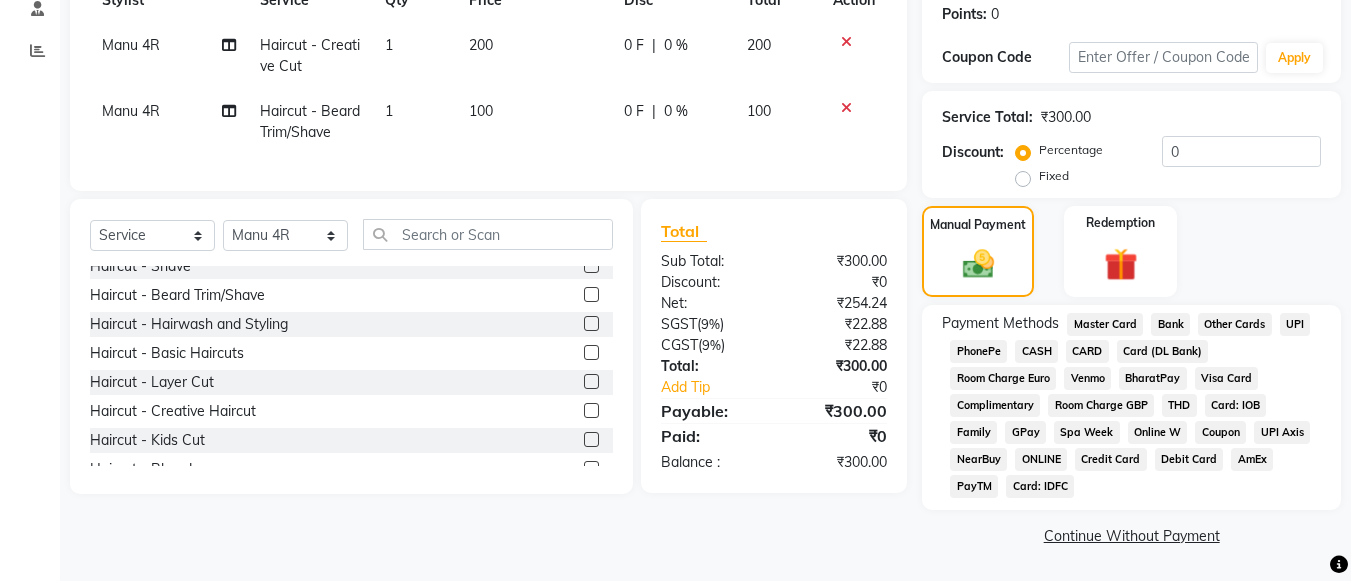 click on "UPI" 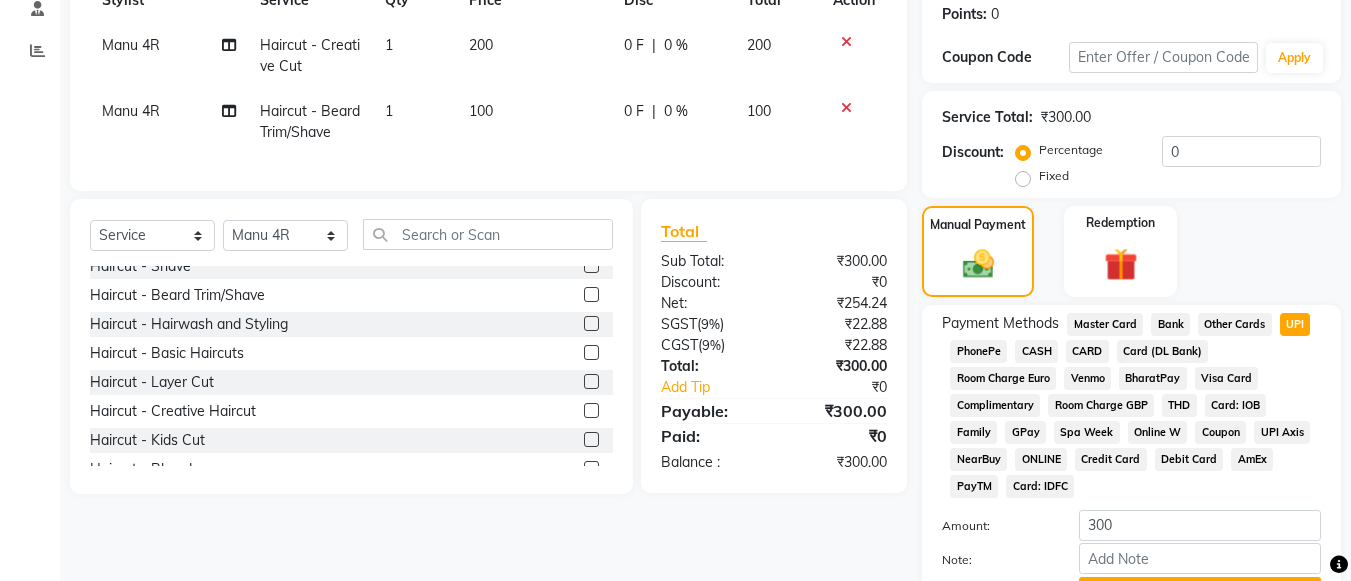 scroll, scrollTop: 413, scrollLeft: 0, axis: vertical 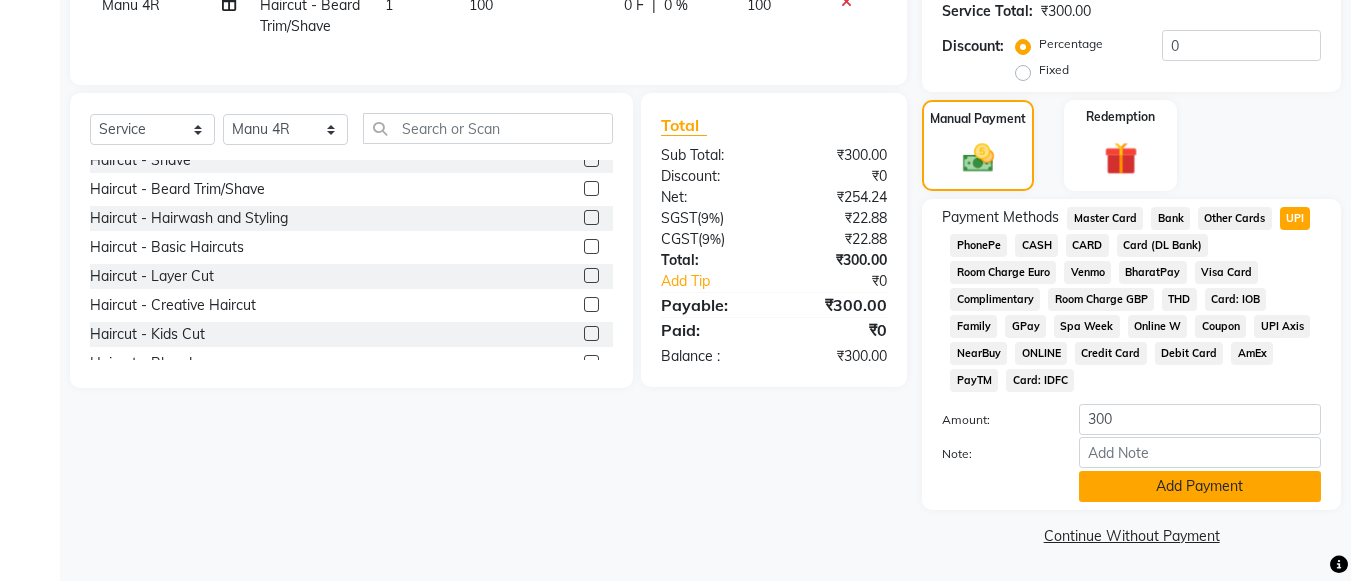 click on "Add Payment" 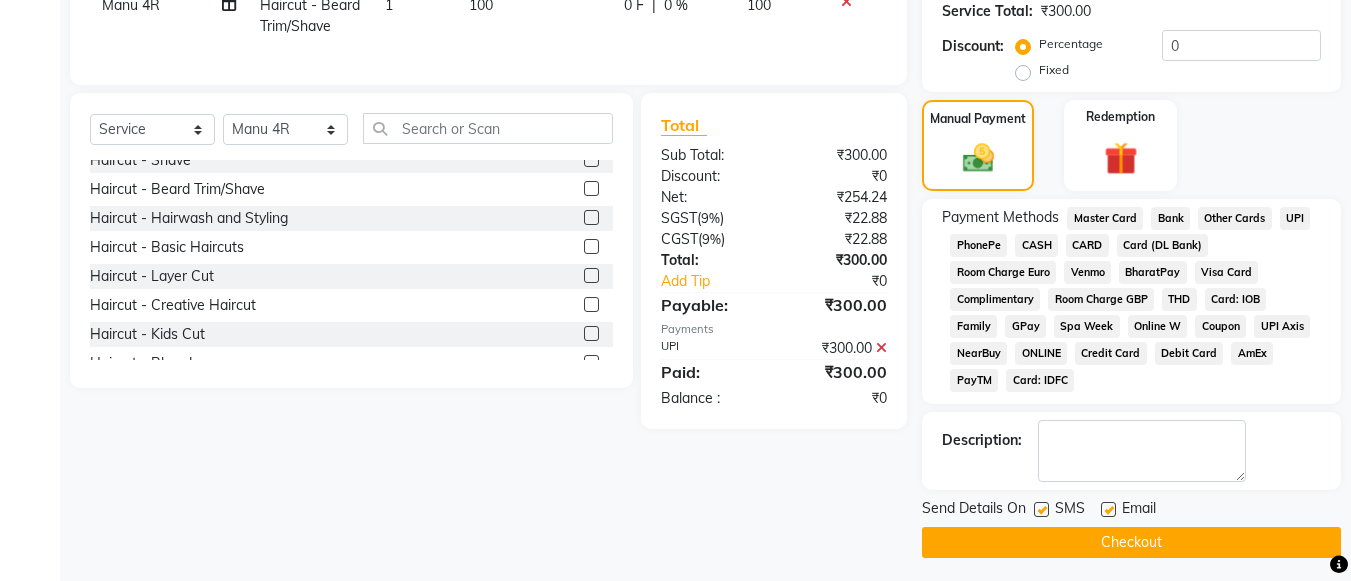 click on "INVOICE PREVIOUS INVOICES Create New Save Client +91 [PHONE] Date [DATE] Invoice Number BOB/25-26 LA/2025-26 SH/25 CH/25 SA/25 360 Services Stylist Service Qty Price Disc Total Action Manu 4R Haircut - Creative Cut 1 200 0 F | 0 % 200 Manu 4R Haircut - Beard Trim/Shave 1 100 0 F | 0 % 100 Select Service Product Membership Package Voucher Prepaid Gift Card Select Stylist Ali ML Ammu 3R Ankith VN Ash Mohammed 3R Atheek 3R Binitha 3R Bipana 4R CNS BOB Cut N Smile 17M Cut N Smile 3R Cut n Smile 4R Cut N Smile 9M Cut N Smile ML Cut N Smile V Fazil Ali 4R Govind VN Hema 4R Jayashree VN Karan VN Love 4R Mani Singh 3R Manu 4R Muskaan VN Nadeem 4R N D M 4R NDM Alam 4R Noushad VN Pavan 4R Priya BOB Priyanka 3R Rahul 3R Ravi 3R Riya BOB Rohith 4R Roobina 3R Roopa 4R Rubina BOB Sahil Ahmed 3R Sahil Bhatti 4R Sameer 3R Sanajana BOB Sanjana BOB Sarita VN Shaan 4R Shahid 4R Shakir VN Shanavaaz BOB Shiney 3R Shivu Raj 4R Srijana BOB Sunil Laddi 4R Sunny VN Supriya BOB Sushmitha 4R Vakeel 3R Varas 4R (" 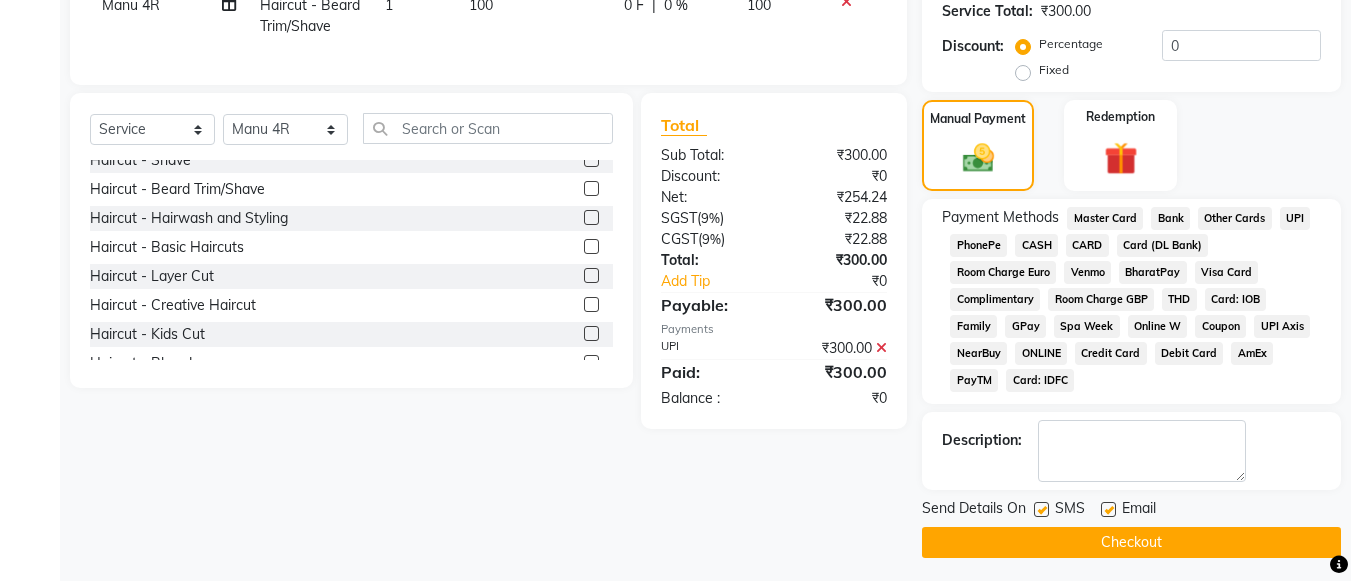 click on "Checkout" 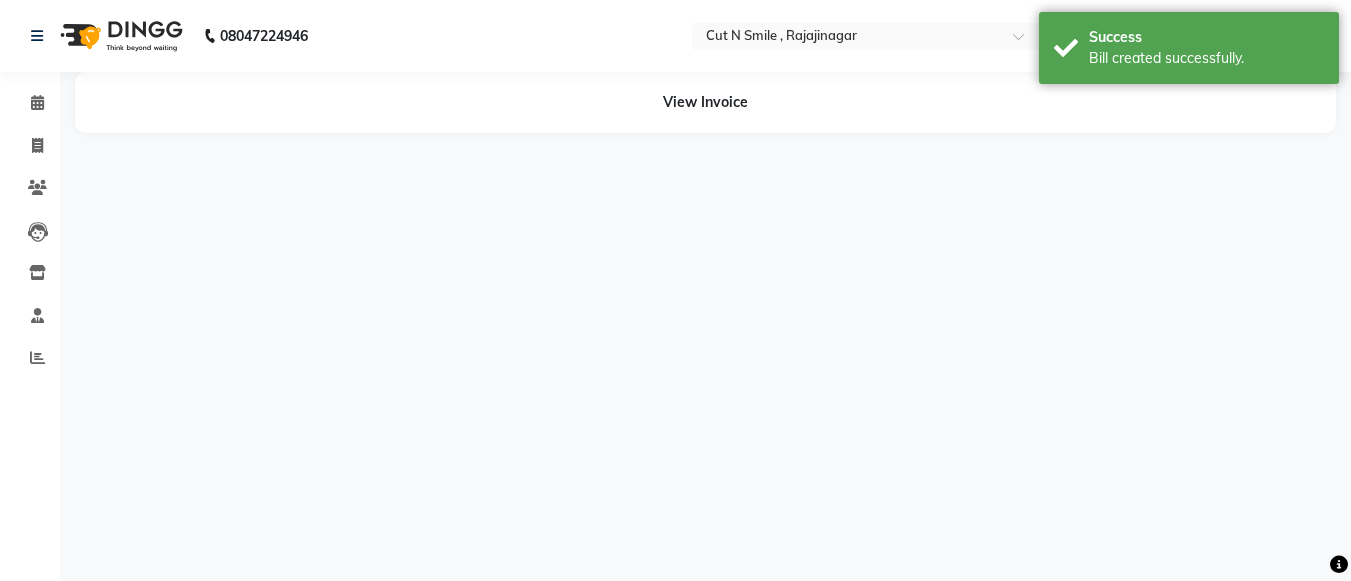 scroll, scrollTop: 0, scrollLeft: 0, axis: both 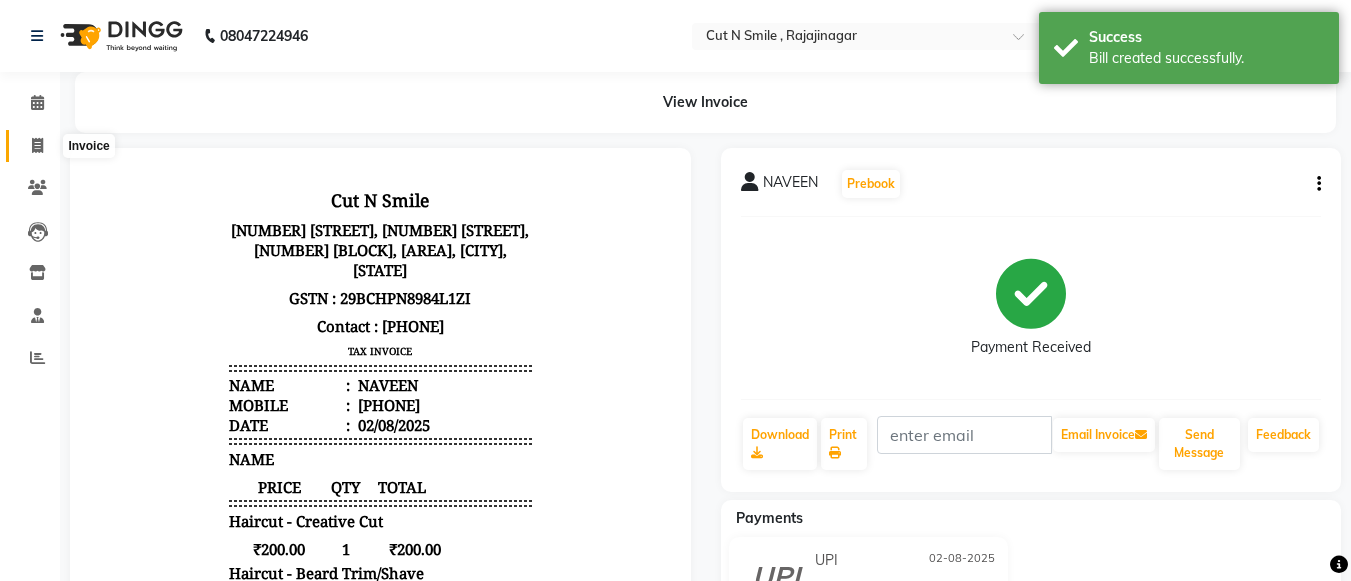 click 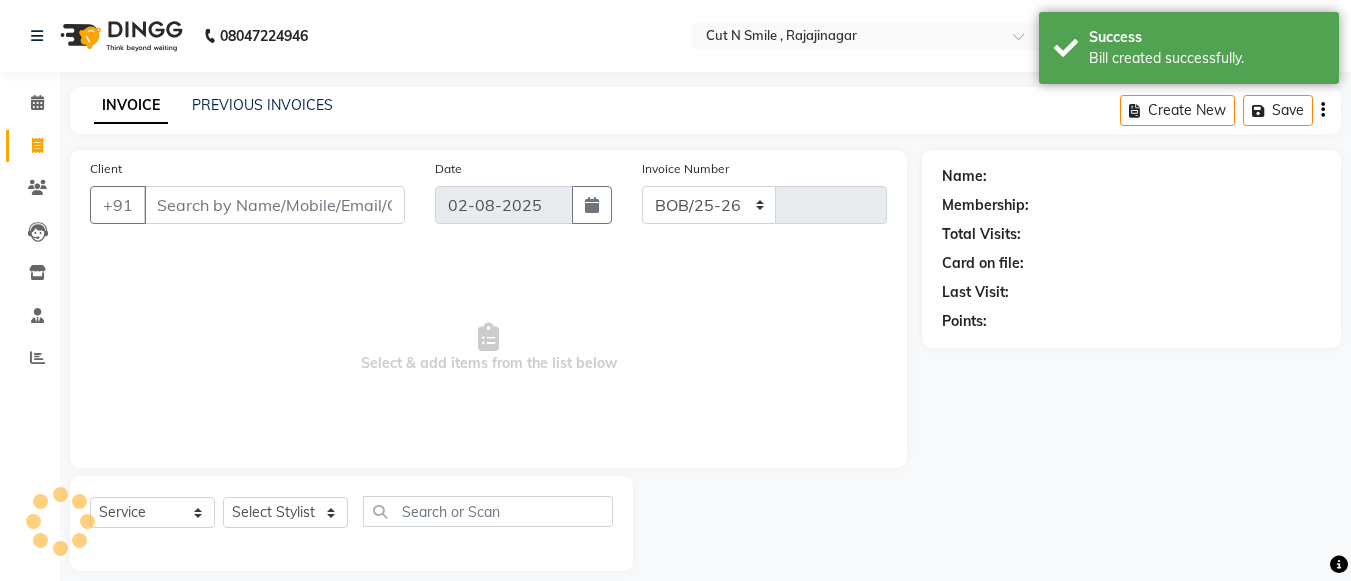 select on "7187" 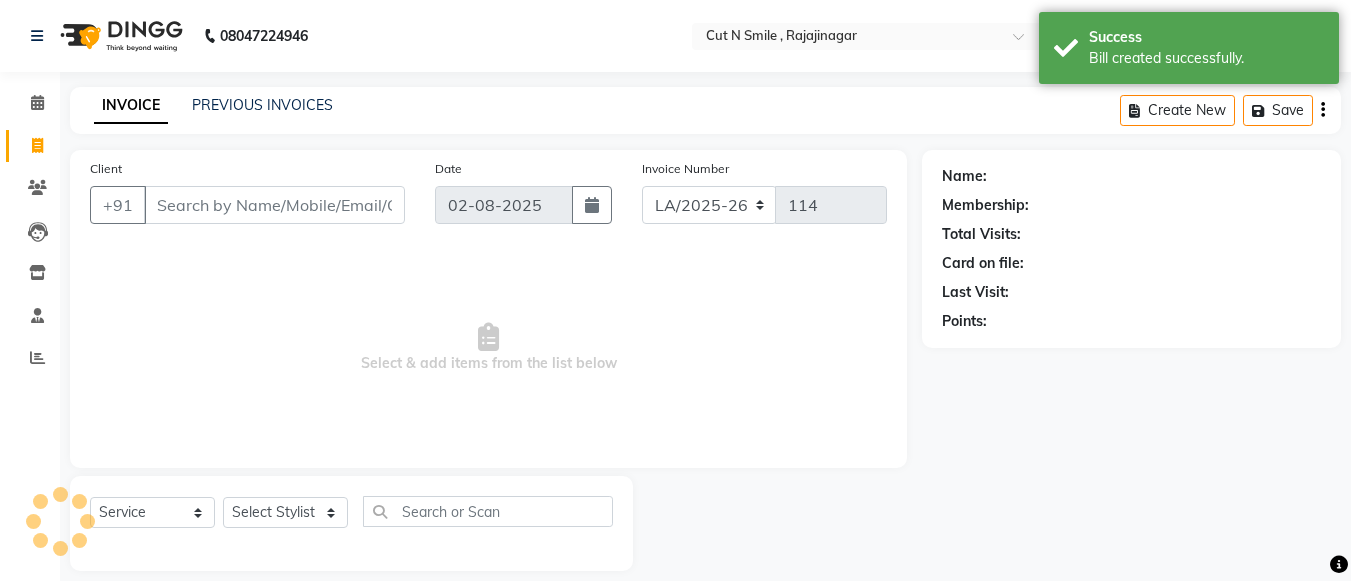 scroll, scrollTop: 20, scrollLeft: 0, axis: vertical 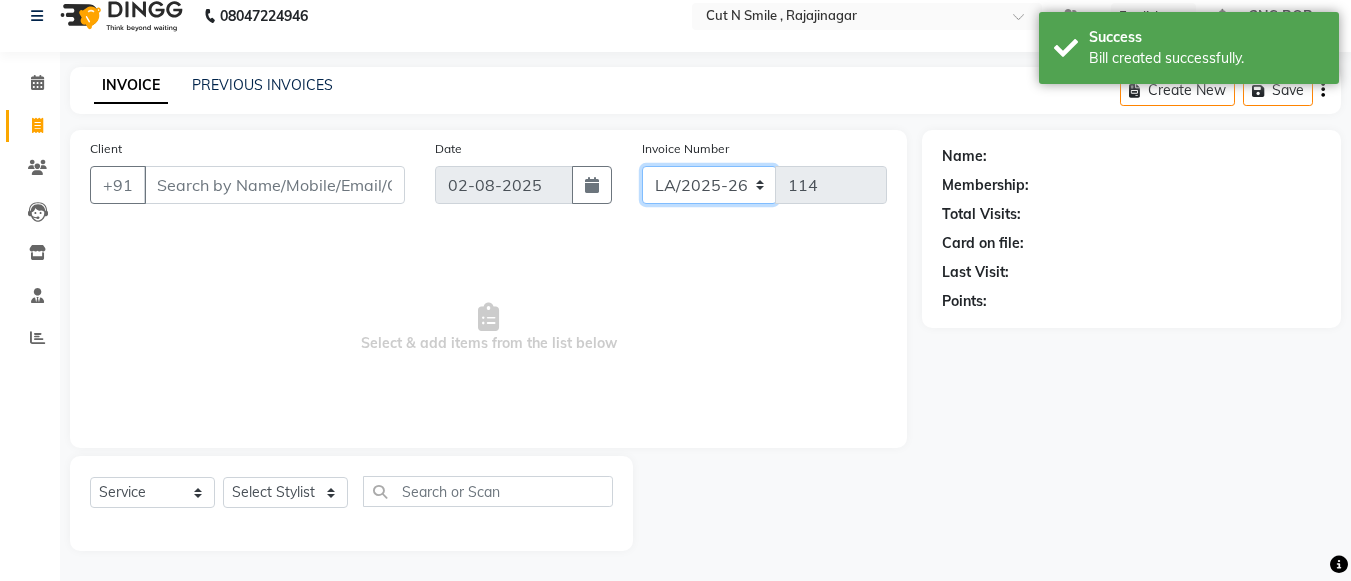 drag, startPoint x: 736, startPoint y: 177, endPoint x: 729, endPoint y: 212, distance: 35.69314 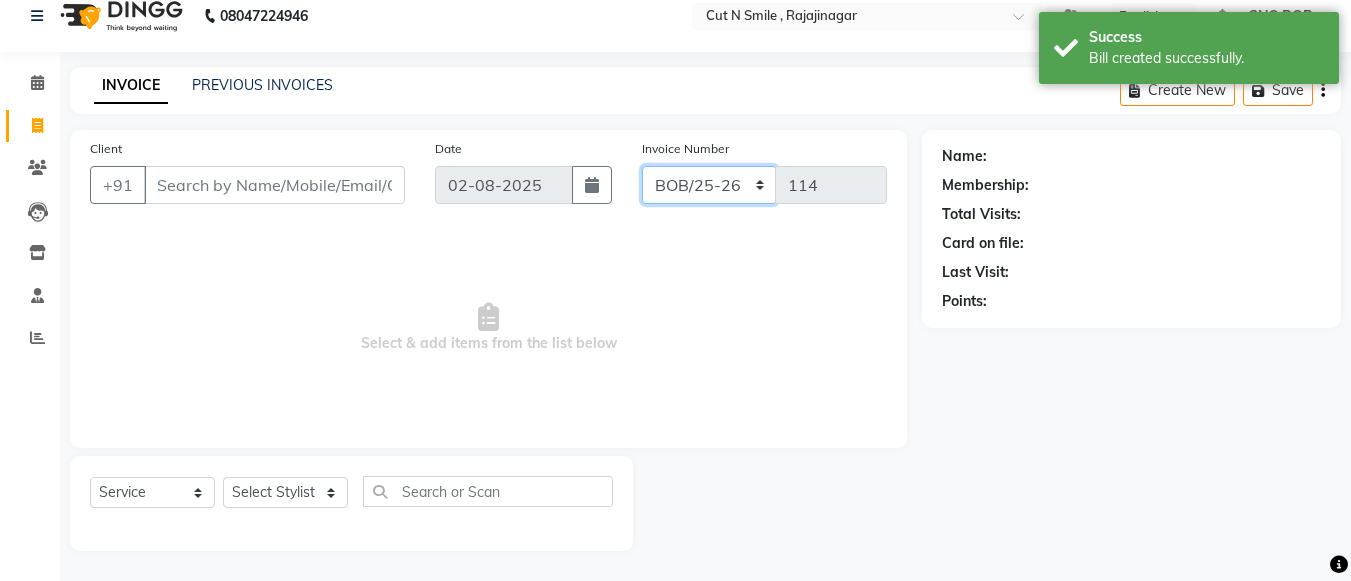 click on "BOB/25-26 LA/2025-26 SH/25 CH/25 SA/25" 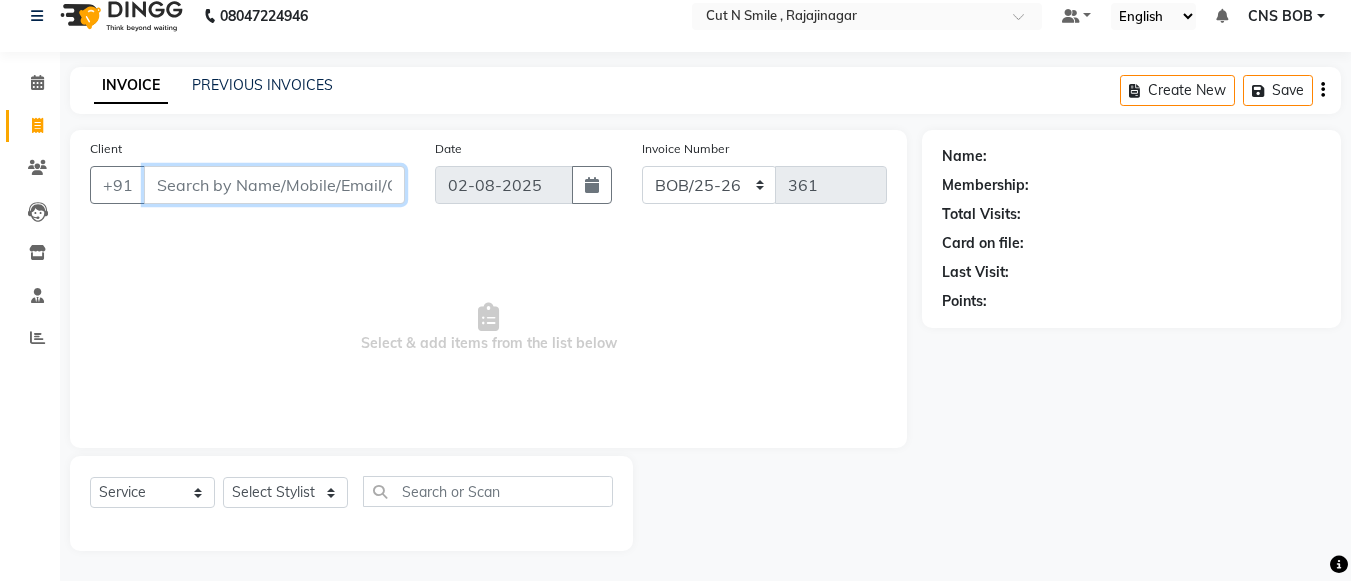 click on "Client" at bounding box center [274, 185] 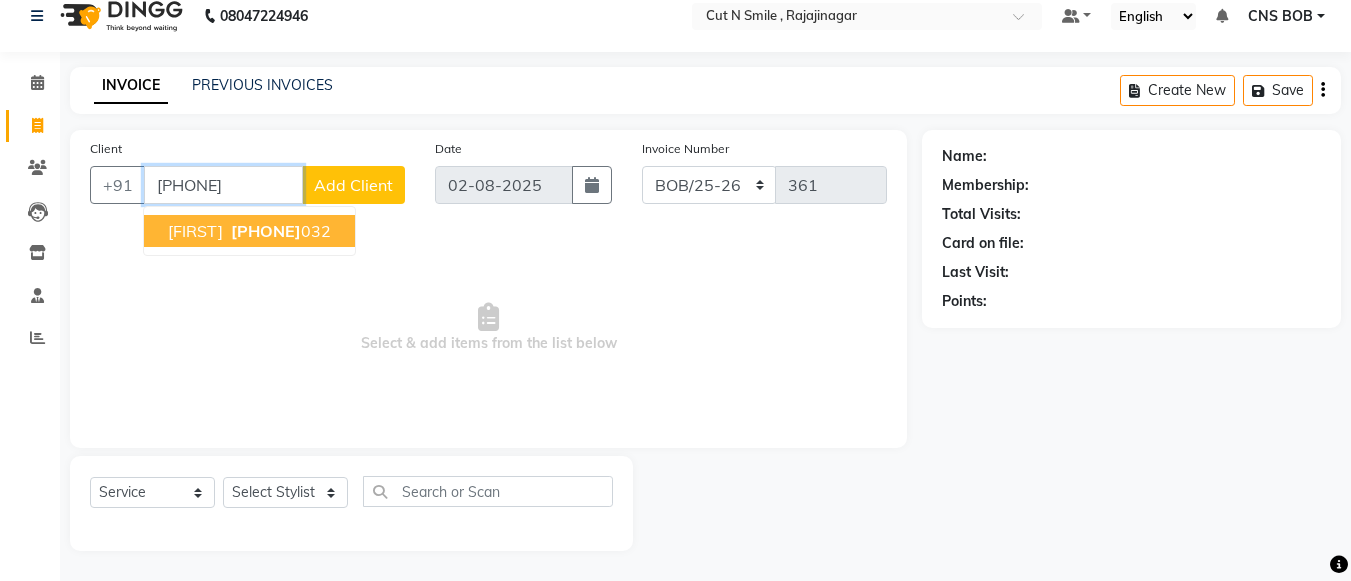 click on "[FIRST] [PHONE]" at bounding box center (249, 231) 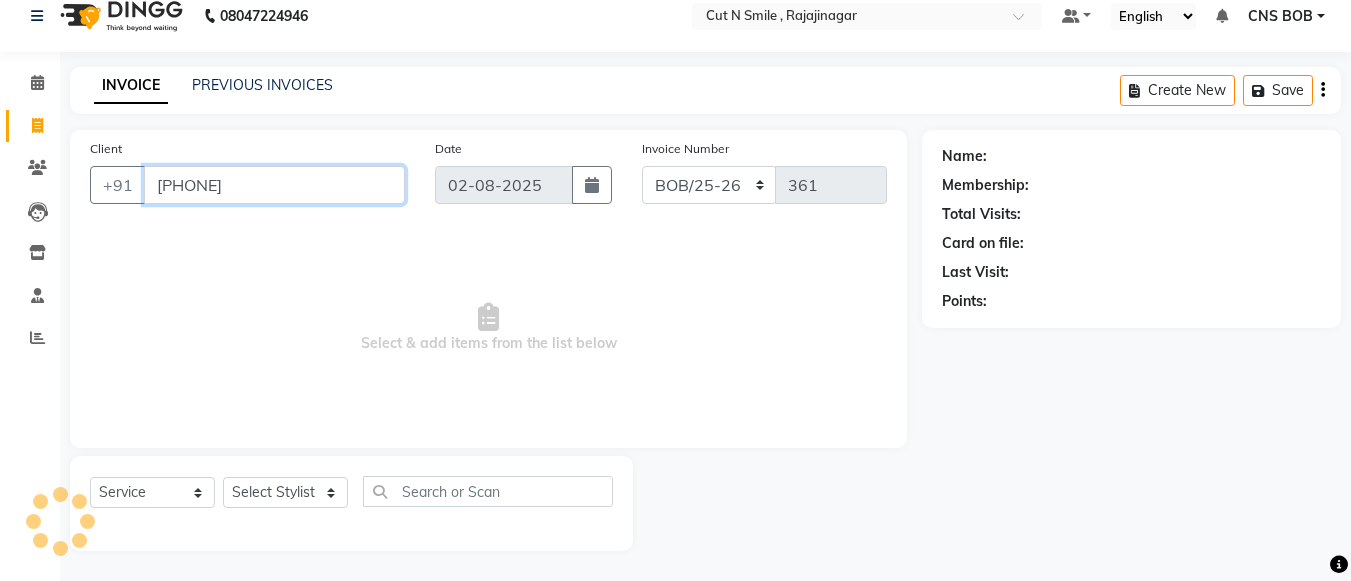 type on "[PHONE]" 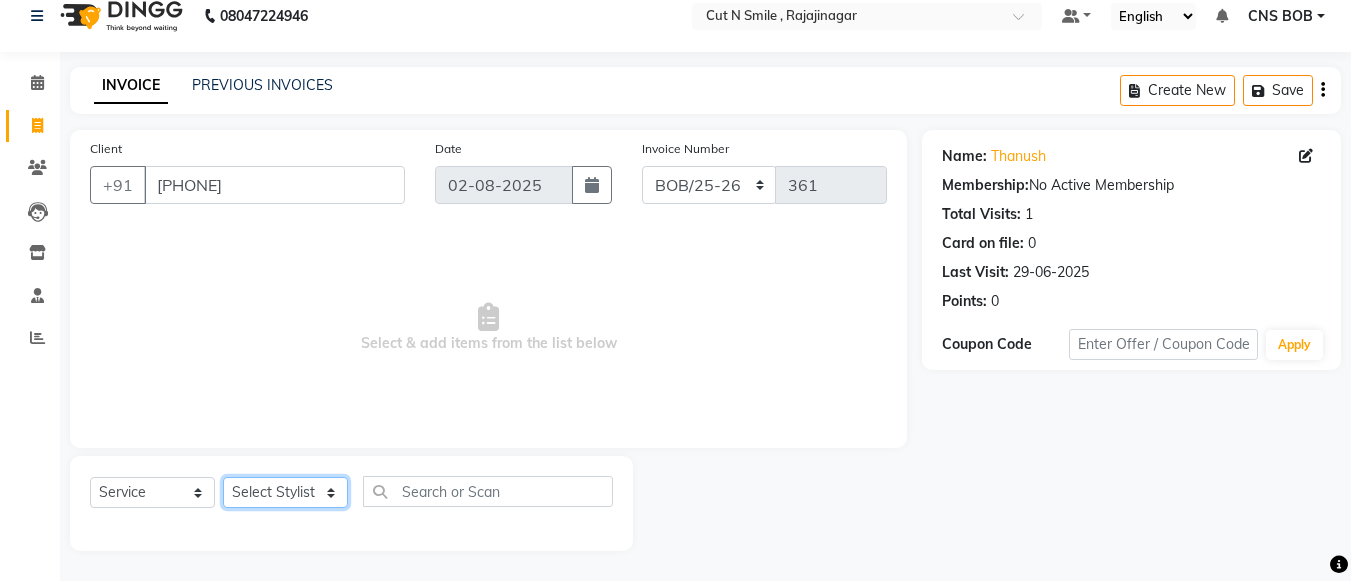 click on "Select Stylist Ali ML Ammu 3R Ankith VN Ash Mohammed 3R Atheek 3R Binitha 3R Bipana 4R CNS BOB  Cut N Smile 17M  Cut N Smile 3R Cut n Smile 4R Cut N Smile 9M Cut N Smile ML Cut N Smile V Fazil Ali 4R Govind VN Hema 4R Jayashree VN Karan VN Love 4R Mani Singh 3R Manu 4R  Muskaan VN Nadeem 4R N D M 4R NDM Alam 4R Noushad VN Pavan 4R Priya BOB Priyanka 3R Rahul 3R Ravi 3R Riya BOB Rohith 4R Roobina 3R Roopa 4R Rubina BOB Sahil Ahmed 3R Sahil Bhatti 4R Sameer 3R Sanajana BOB  Sanjana BOB Sarita VN Shaan 4R Shahid 4R Shakir VN Shanavaaz BOB Shiney 3R Shivu Raj 4R Srijana BOB Sunil Laddi 4R Sunny VN Supriya BOB Sushmitha 4R Vakeel 3R Varas 4R Varas BOB Vishwa VN" 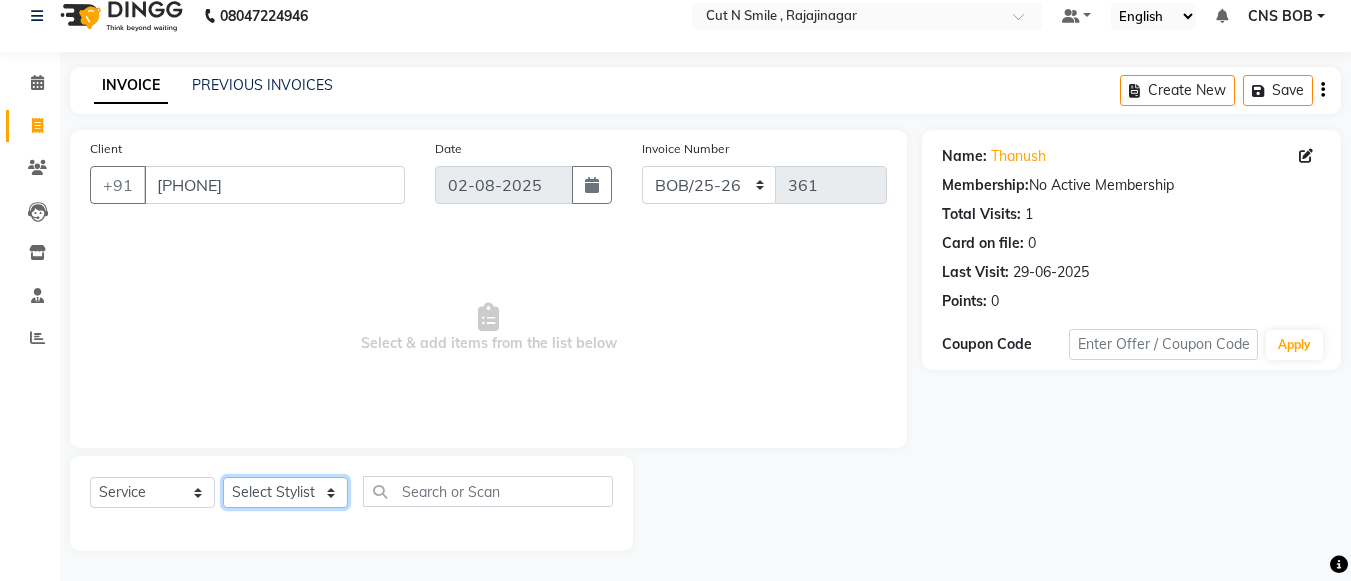select on "[PHONE]" 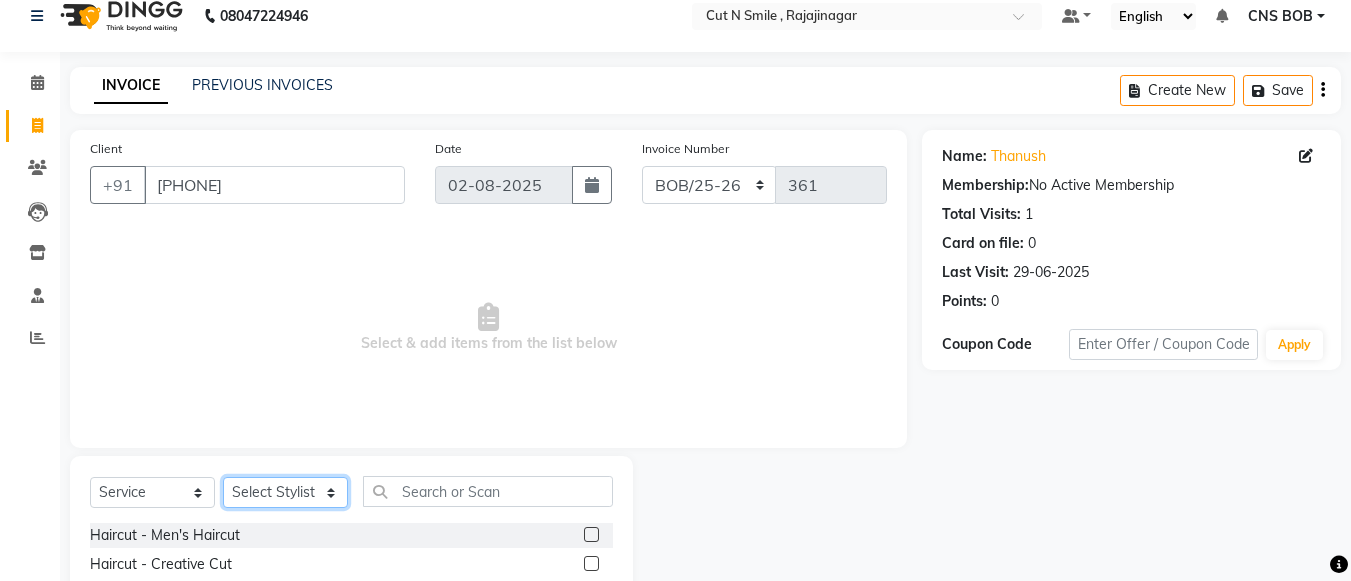 scroll, scrollTop: 220, scrollLeft: 0, axis: vertical 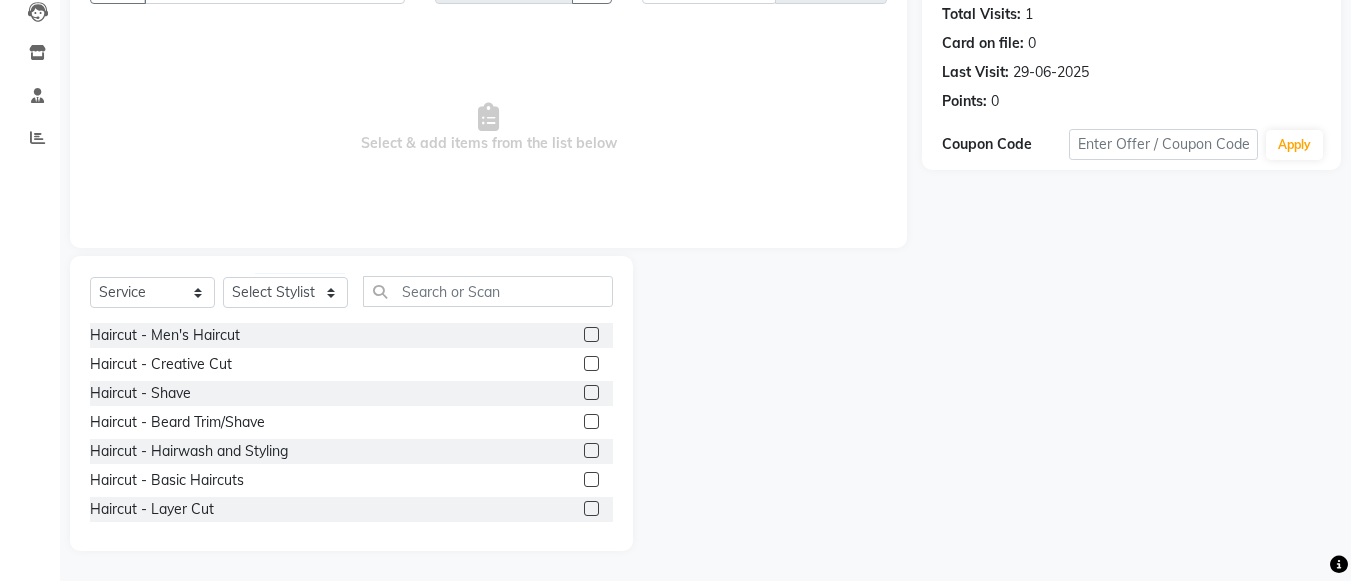 click 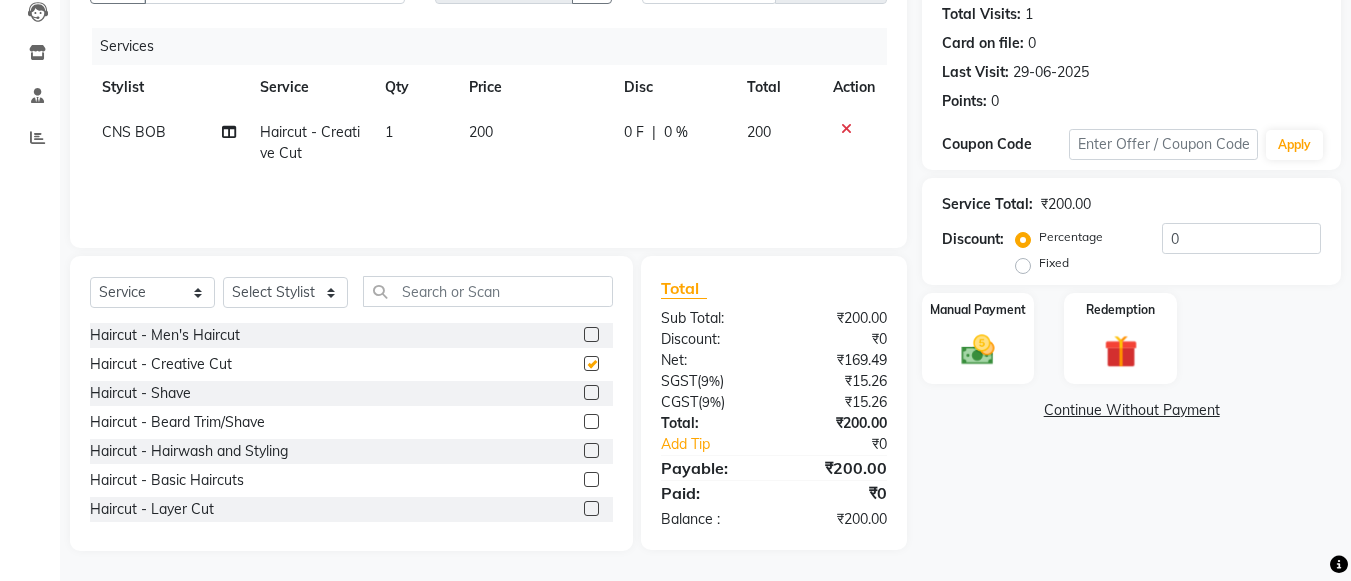 checkbox on "false" 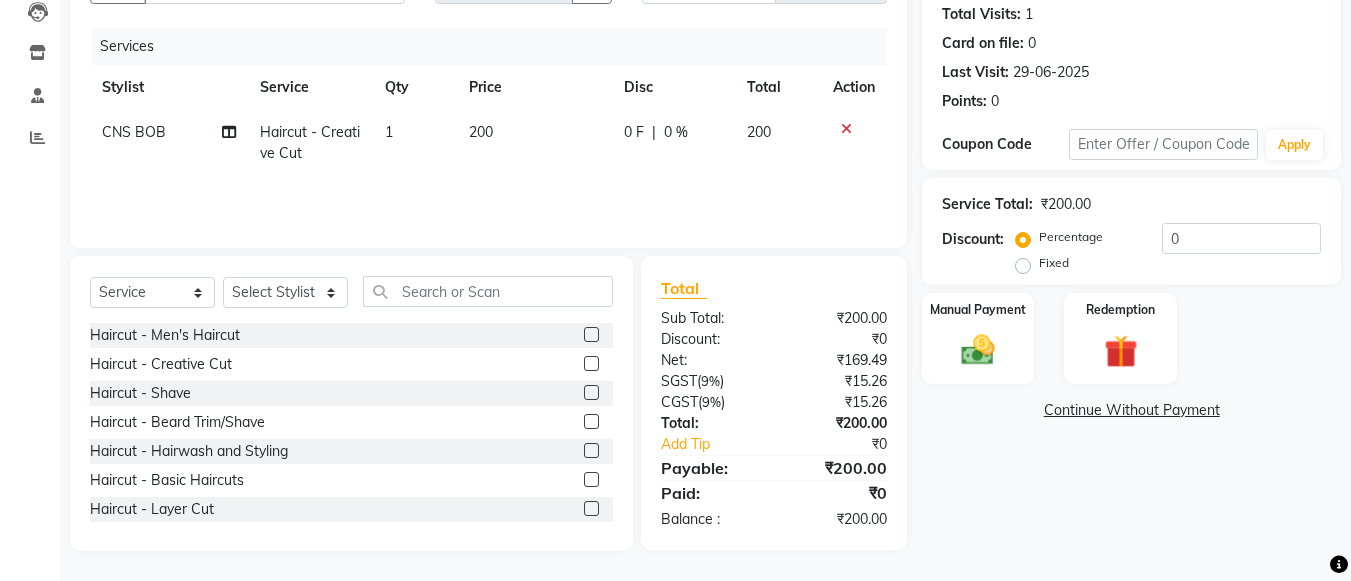 click 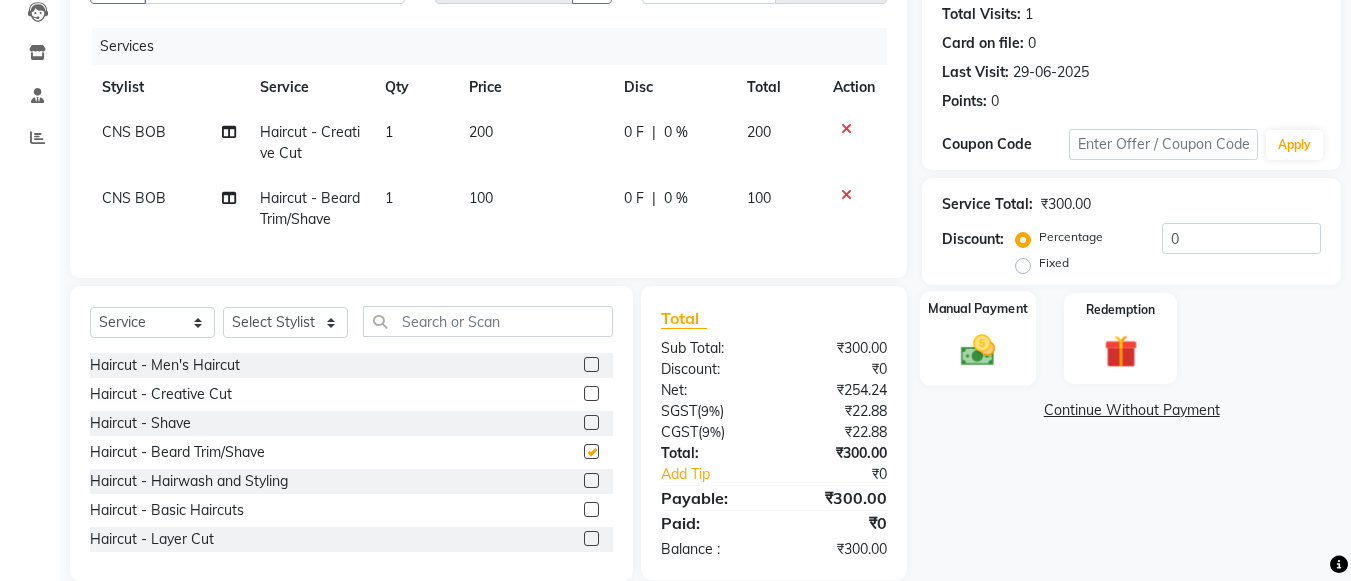 checkbox on "false" 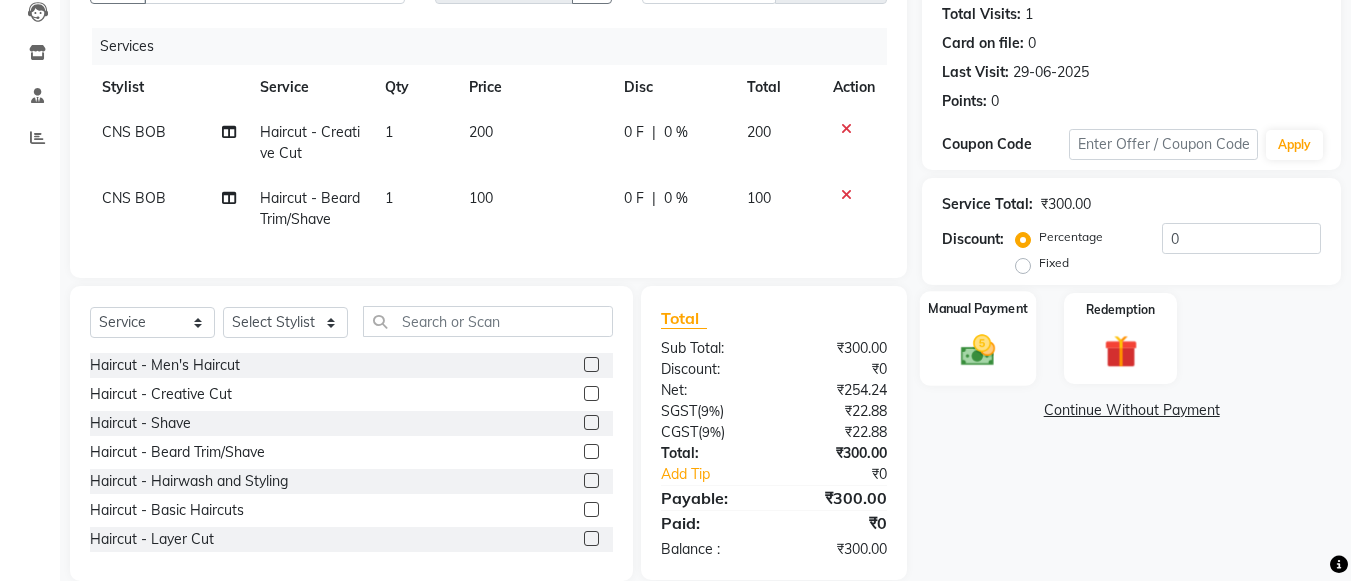 click 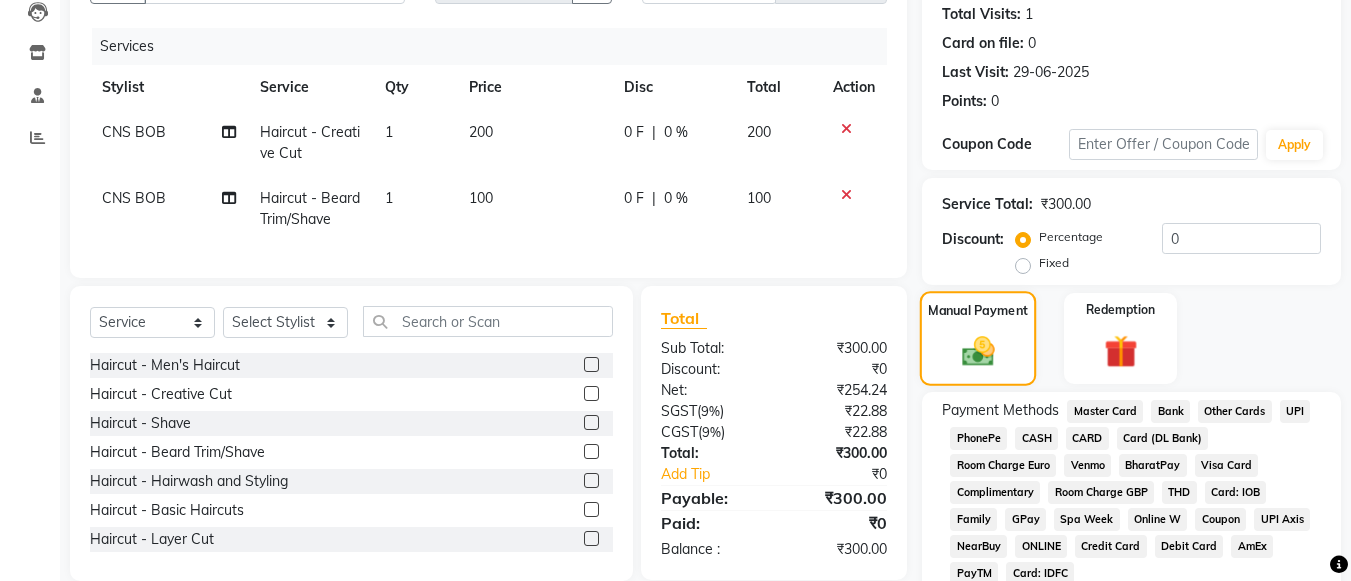 scroll, scrollTop: 307, scrollLeft: 0, axis: vertical 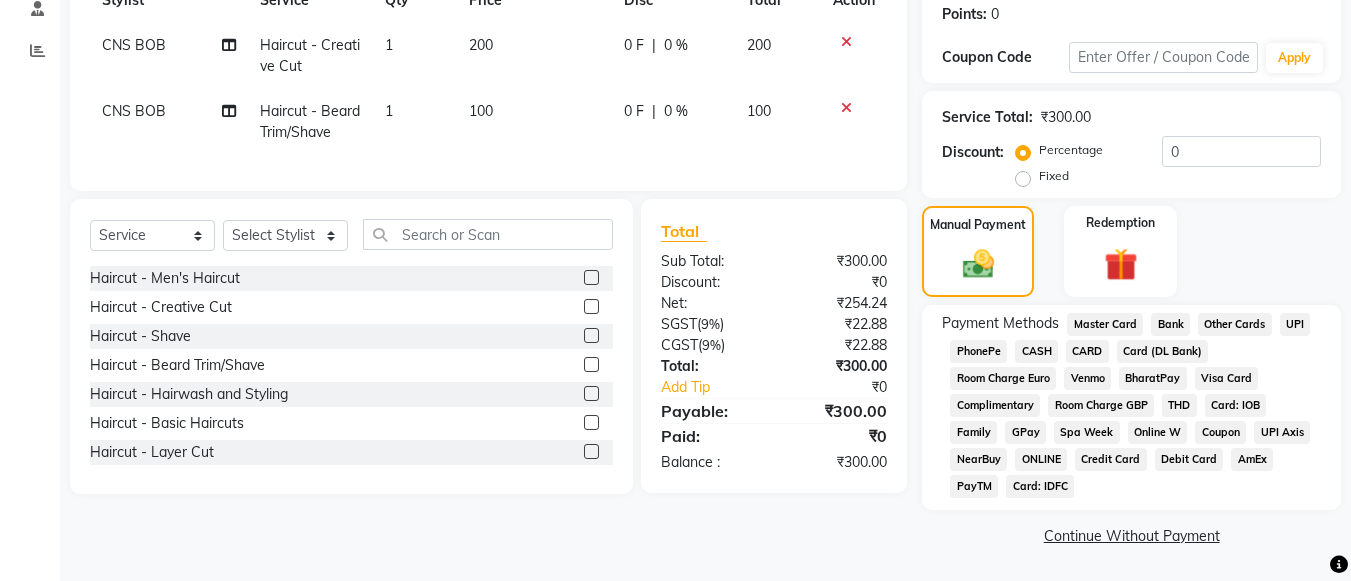 click on "UPI" 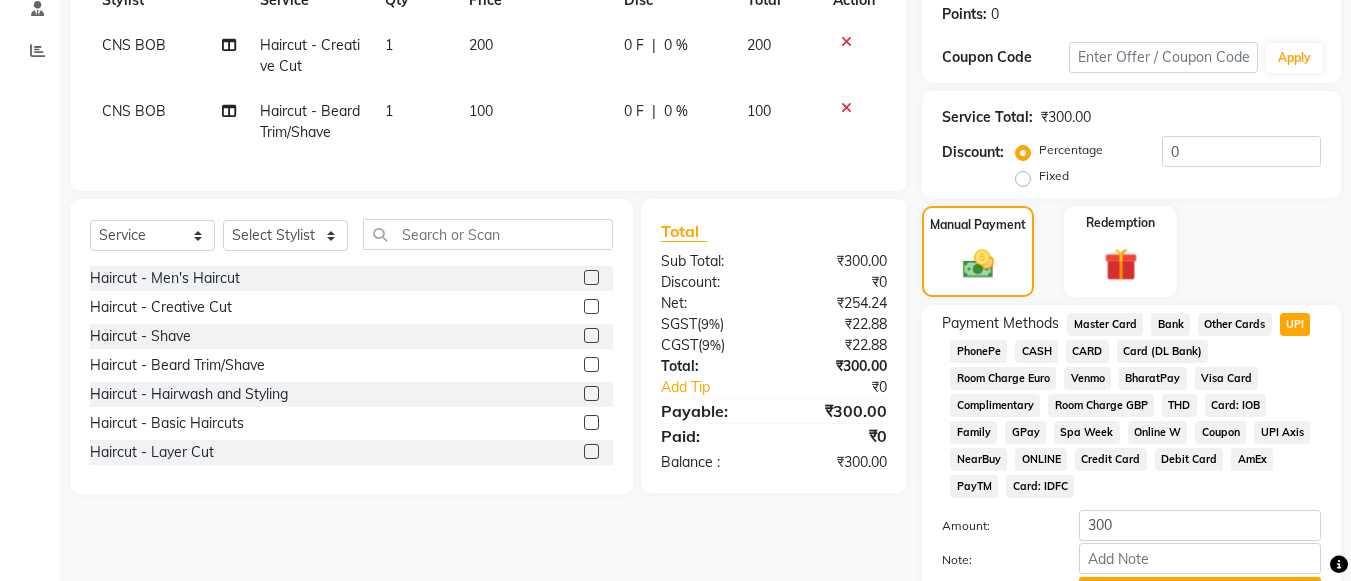 scroll, scrollTop: 413, scrollLeft: 0, axis: vertical 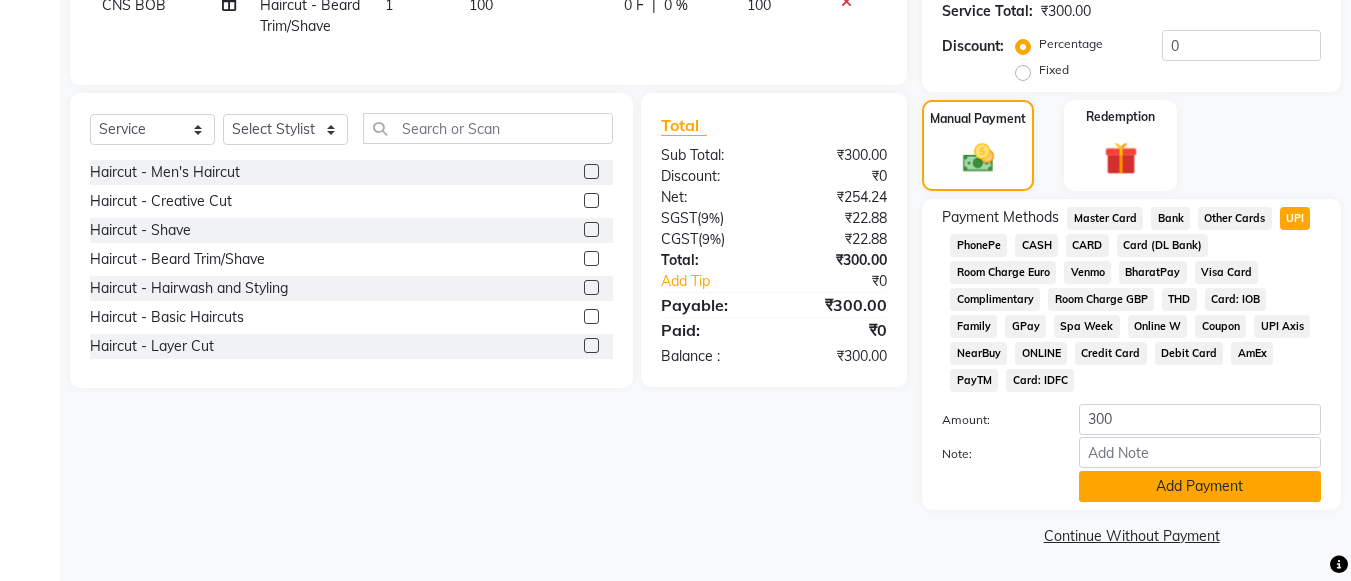 click on "Add Payment" 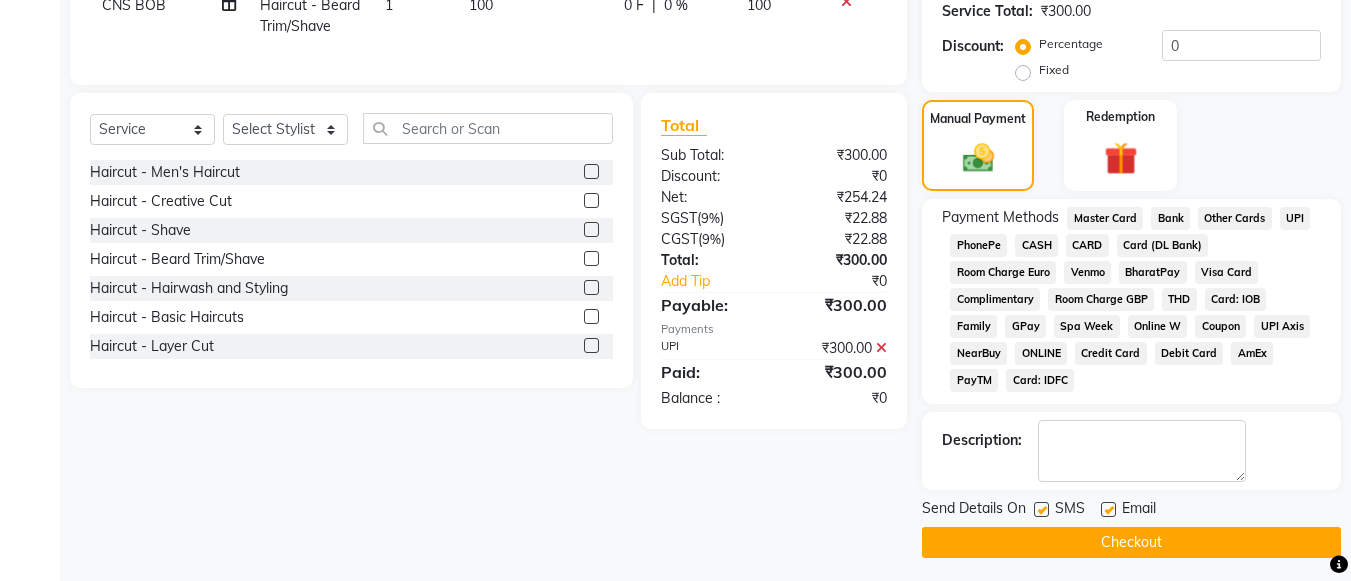 click on "Checkout" 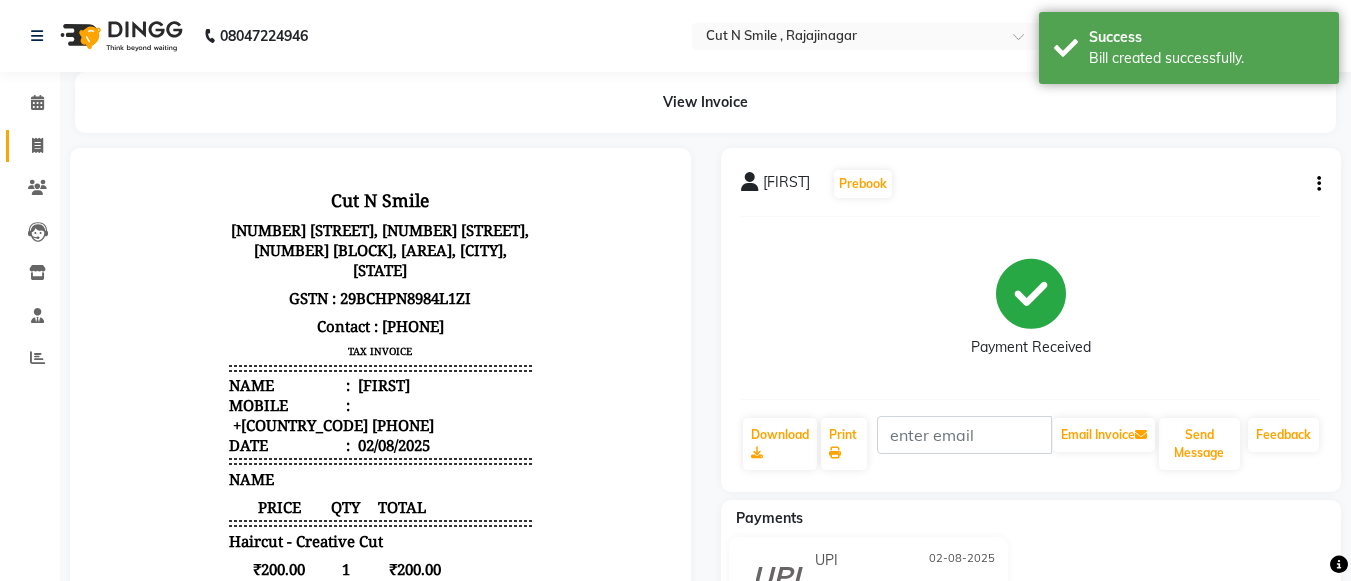 scroll, scrollTop: 0, scrollLeft: 0, axis: both 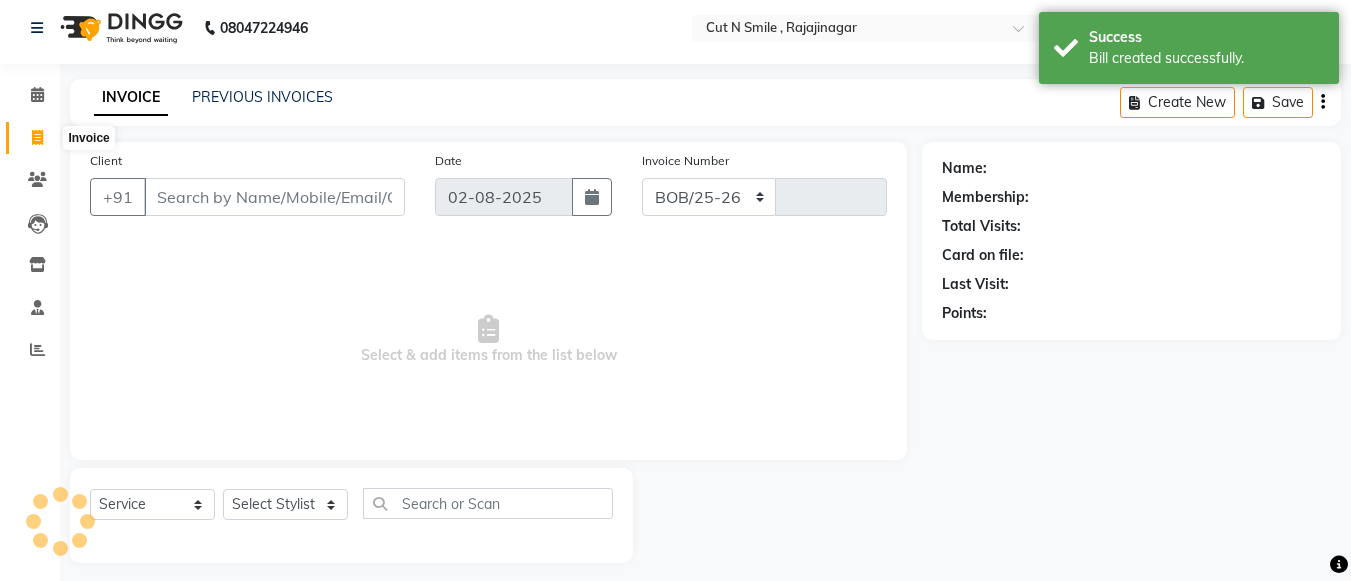 select on "7187" 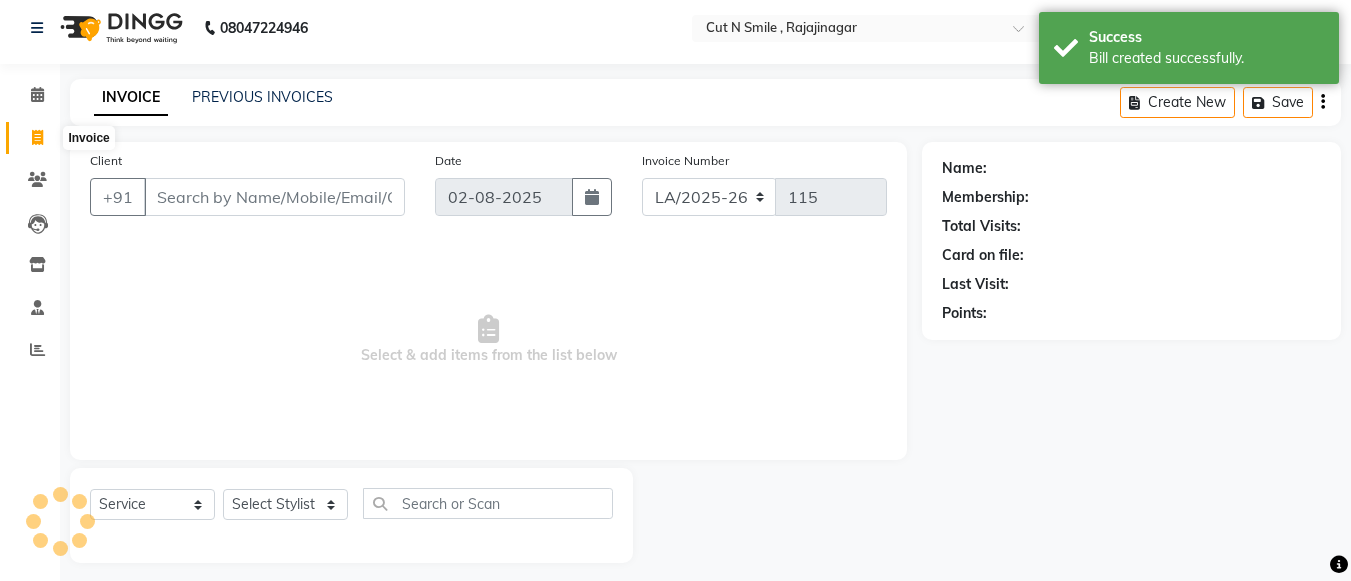 scroll, scrollTop: 20, scrollLeft: 0, axis: vertical 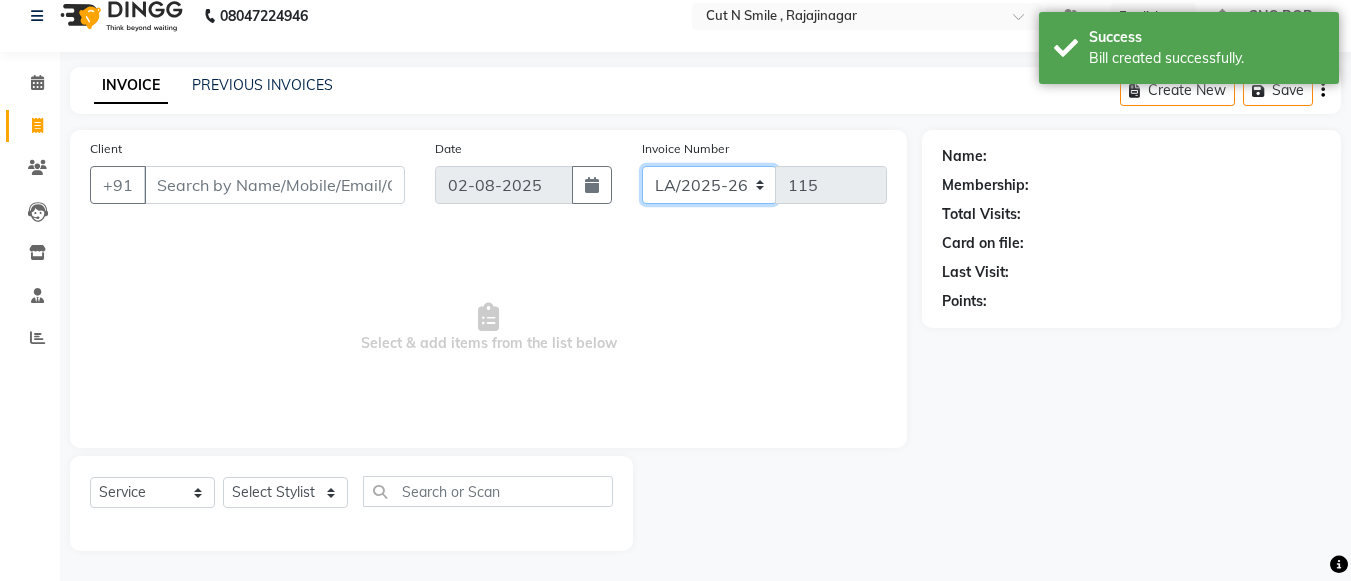 click on "BOB/25-26 LA/2025-26 SH/25 CH/25 SA/25" 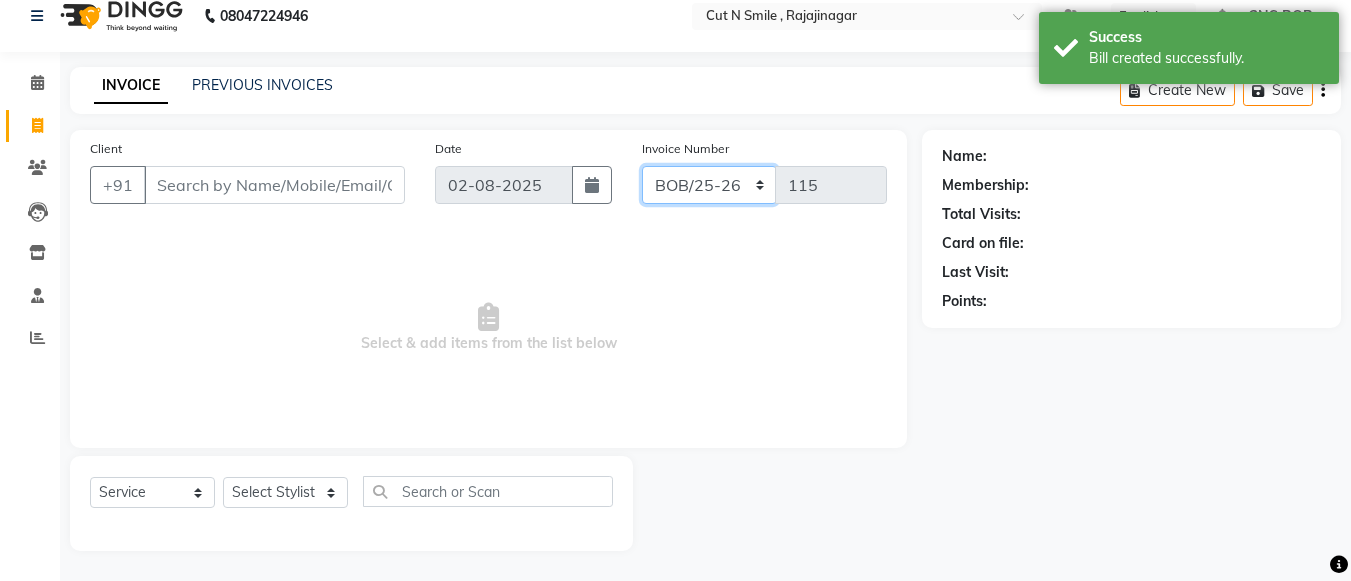 click on "BOB/25-26 LA/2025-26 SH/25 CH/25 SA/25" 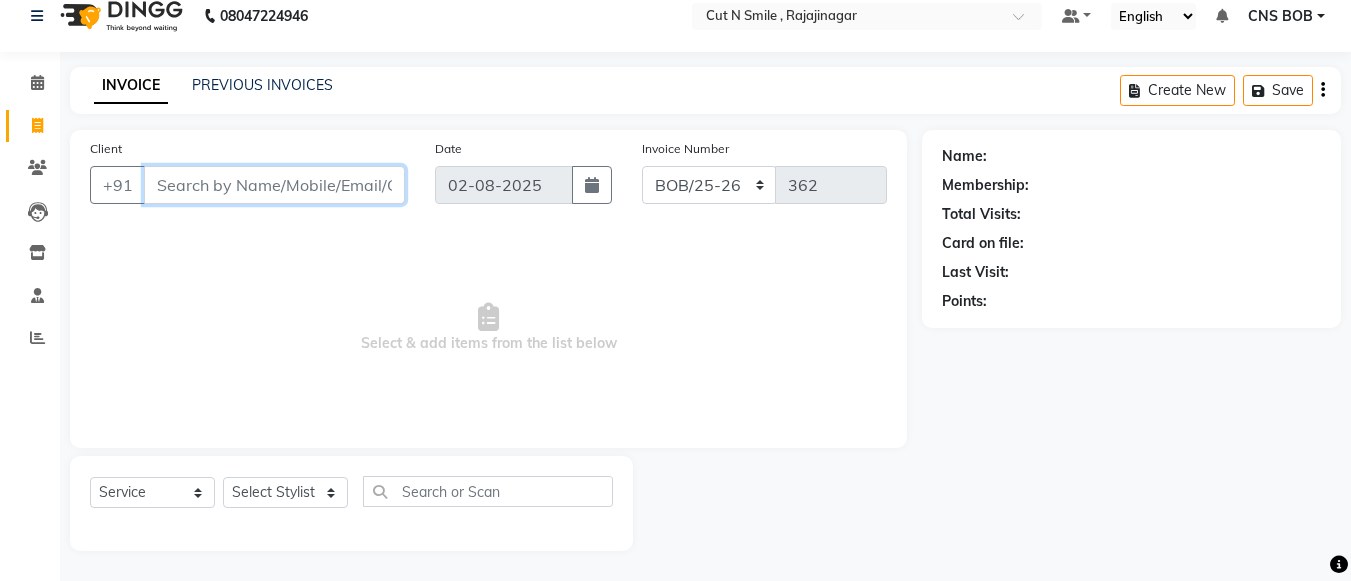 click on "Client" at bounding box center [274, 185] 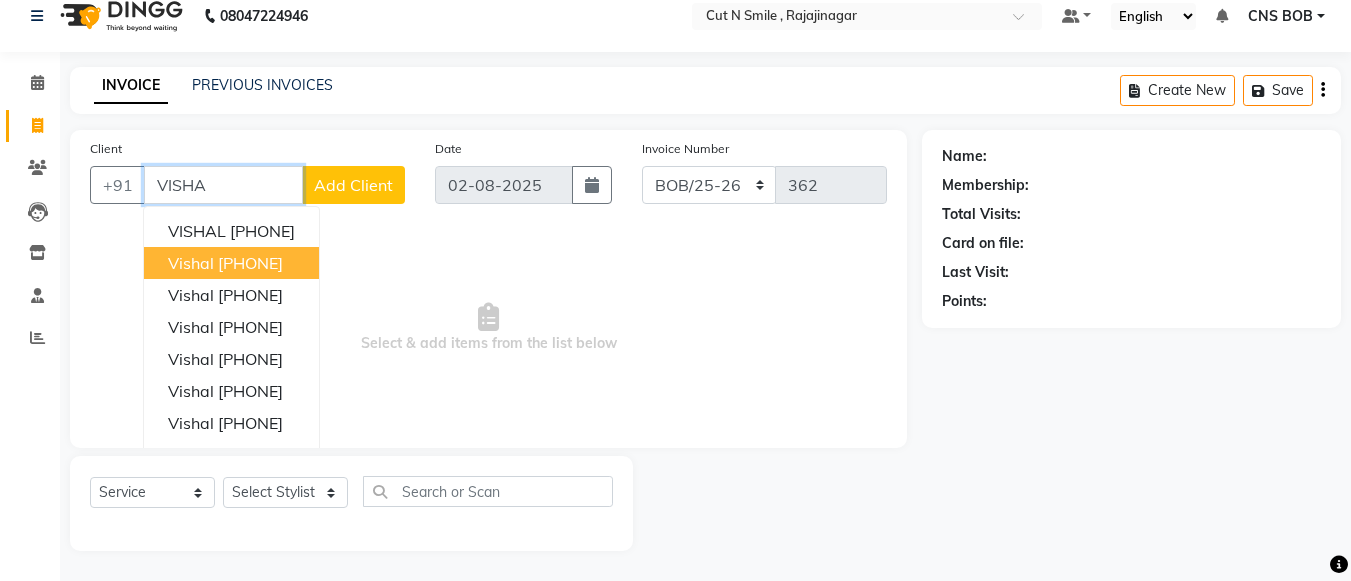 click on "[FIRST] [PHONE]" at bounding box center (231, 263) 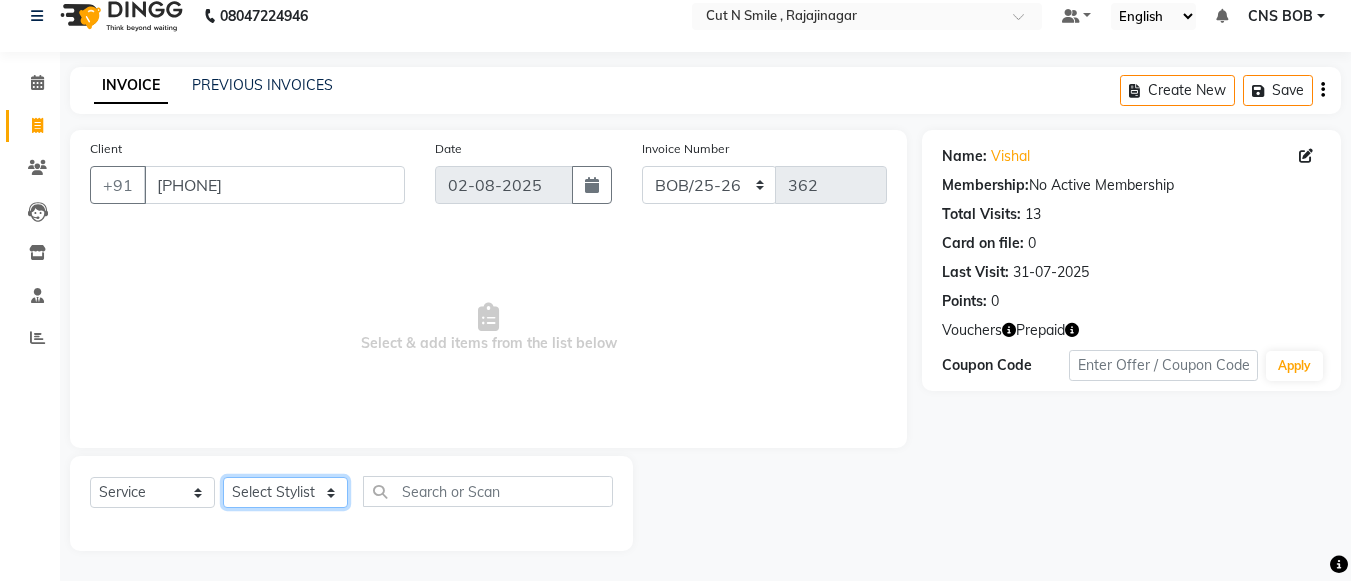 click on "Select Stylist Ali ML Ammu 3R Ankith VN Ash Mohammed 3R Atheek 3R Binitha 3R Bipana 4R CNS BOB  Cut N Smile 17M  Cut N Smile 3R Cut n Smile 4R Cut N Smile 9M Cut N Smile ML Cut N Smile V Fazil Ali 4R Govind VN Hema 4R Jayashree VN Karan VN Love 4R Mani Singh 3R Manu 4R  Muskaan VN Nadeem 4R N D M 4R NDM Alam 4R Noushad VN Pavan 4R Priya BOB Priyanka 3R Rahul 3R Ravi 3R Riya BOB Rohith 4R Roobina 3R Roopa 4R Rubina BOB Sahil Ahmed 3R Sahil Bhatti 4R Sameer 3R Sanajana BOB  Sanjana BOB Sarita VN Shaan 4R Shahid 4R Shakir VN Shanavaaz BOB Shiney 3R Shivu Raj 4R Srijana BOB Sunil Laddi 4R Sunny VN Supriya BOB Sushmitha 4R Vakeel 3R Varas 4R Varas BOB Vishwa VN" 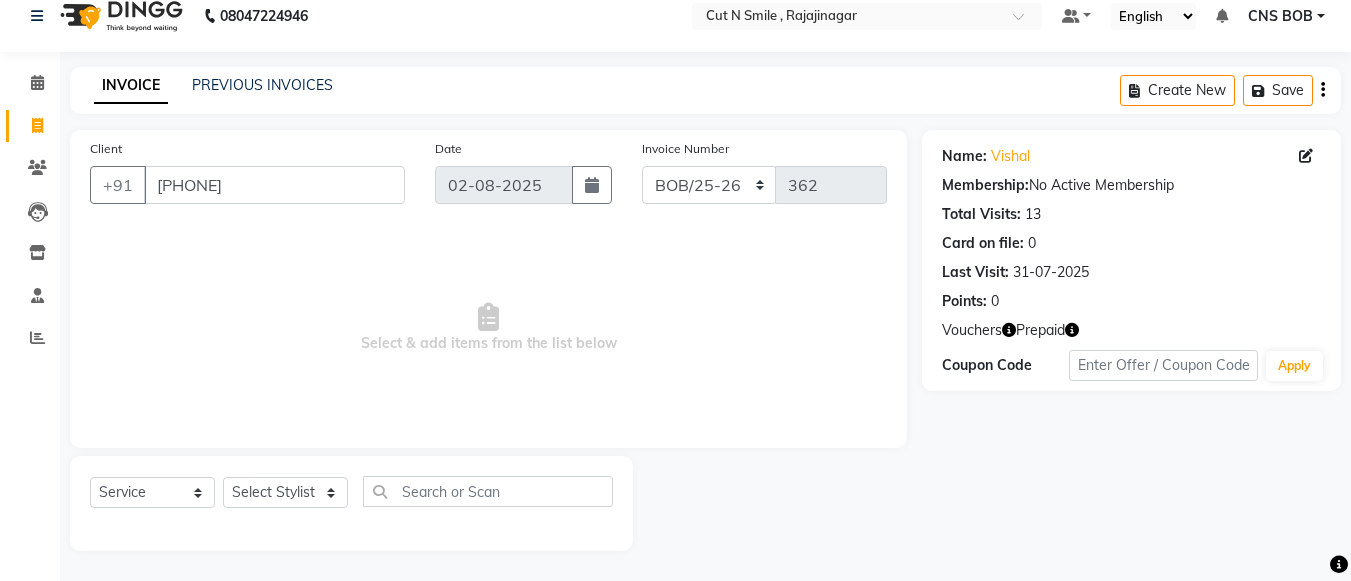 click on "Select & add items from the list below" at bounding box center [488, 328] 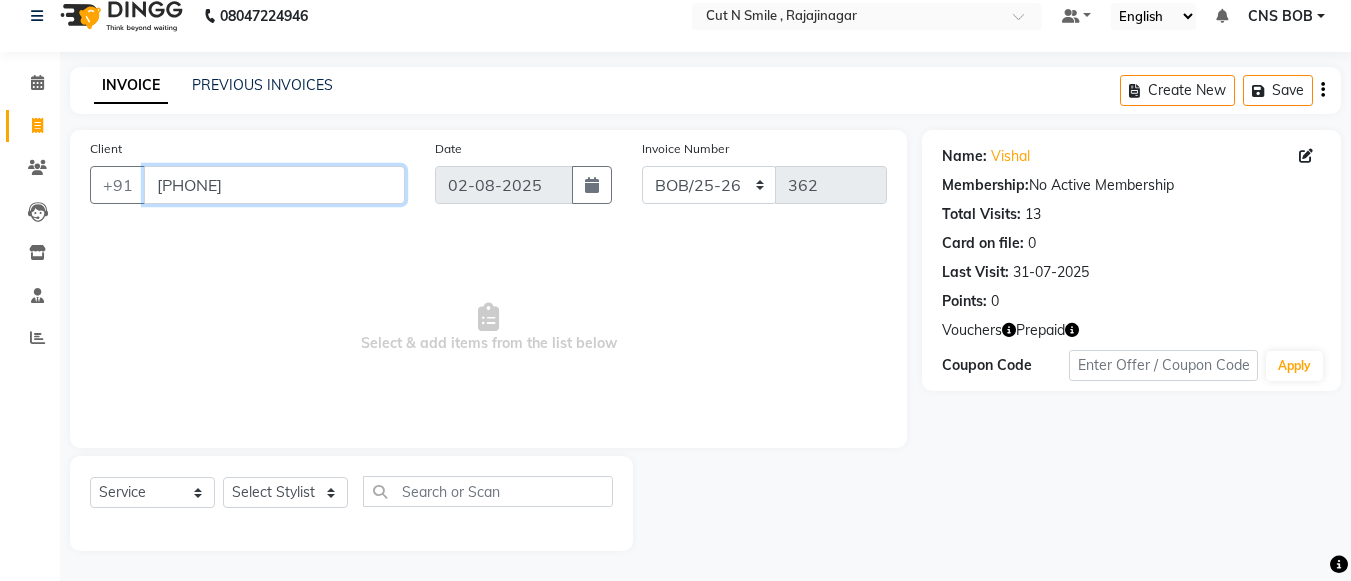 click on "[PHONE]" at bounding box center (274, 185) 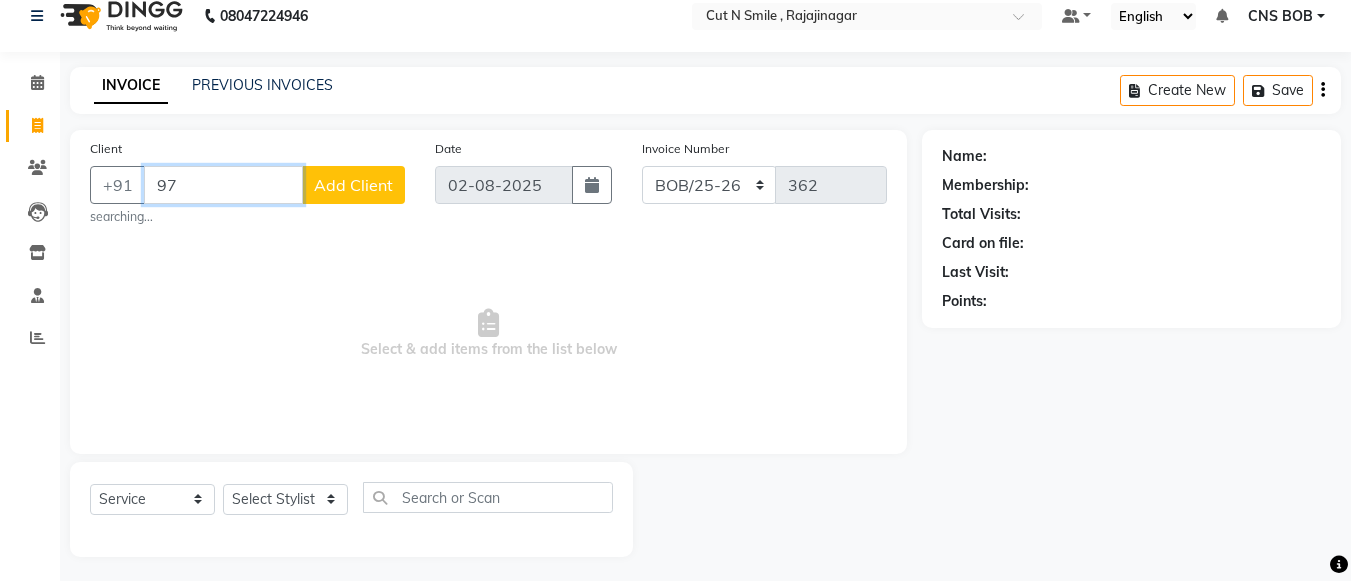 type on "9" 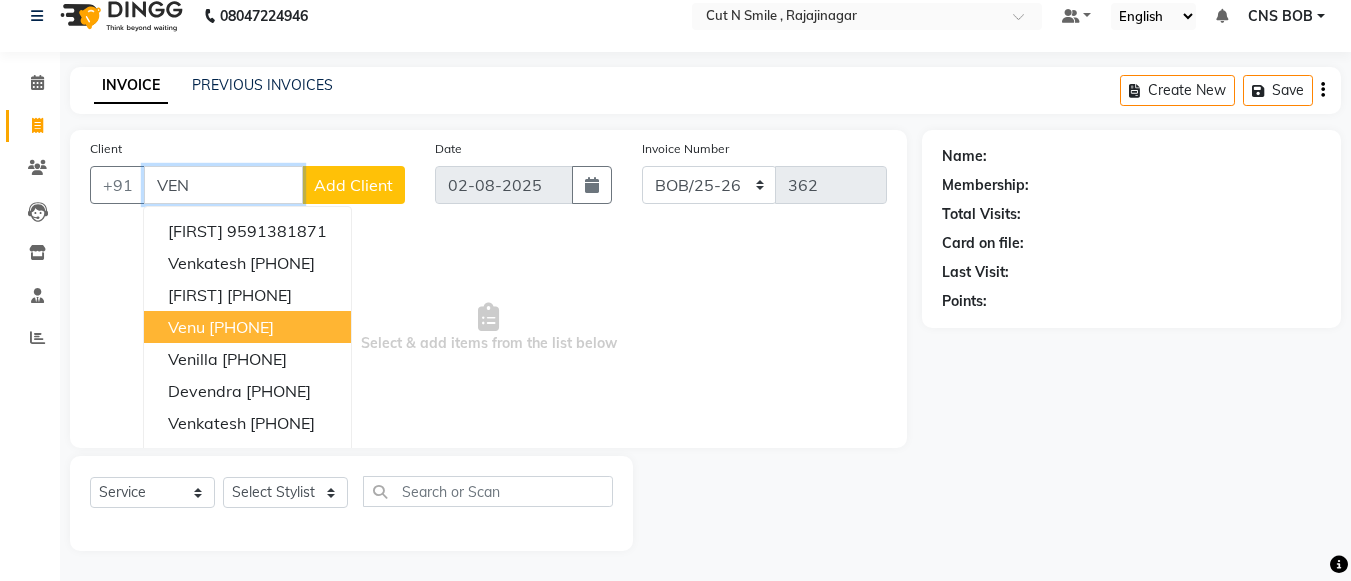 click on "[PHONE]" at bounding box center (241, 327) 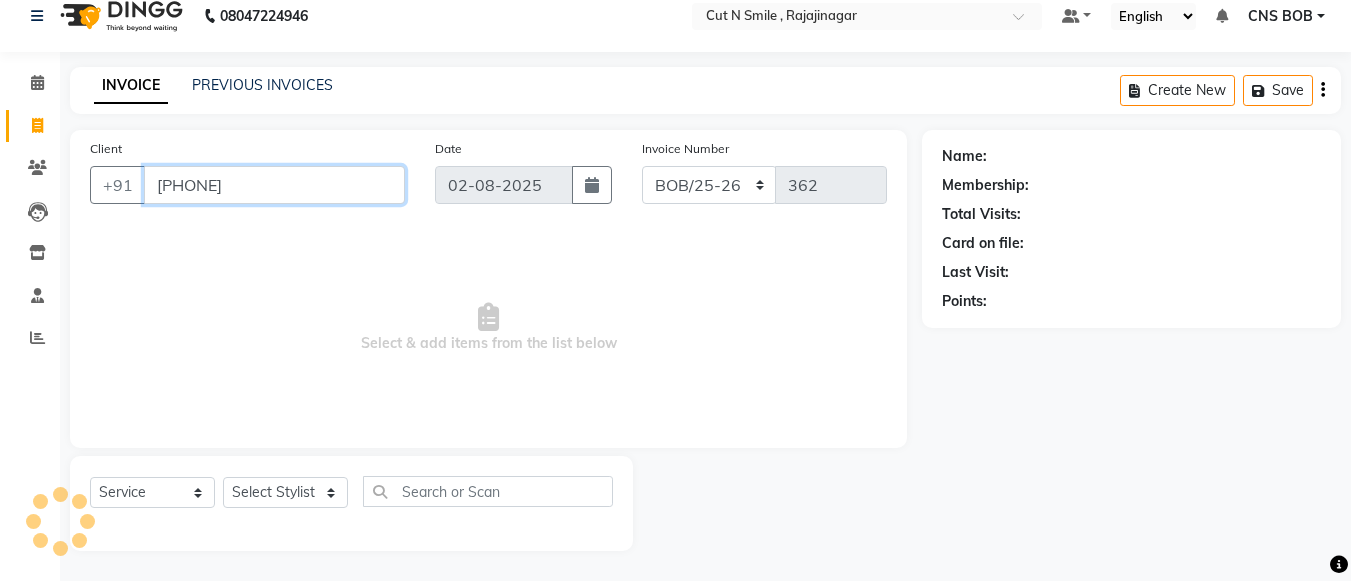type on "[PHONE]" 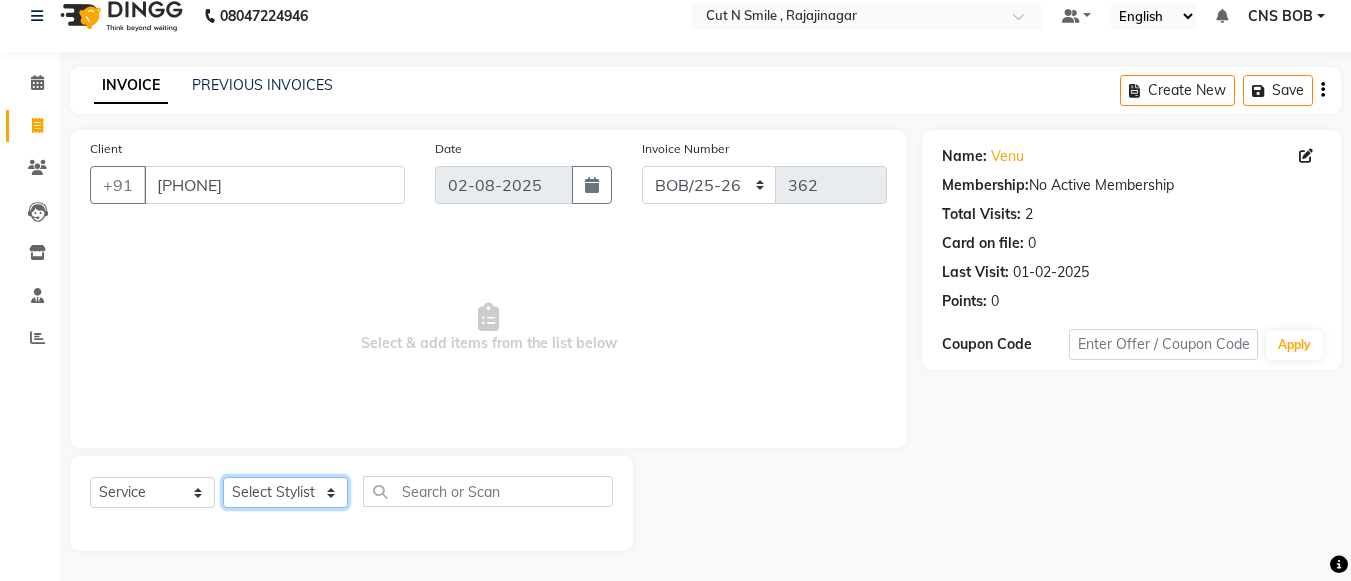 click on "Select Stylist Ali ML Ammu 3R Ankith VN Ash Mohammed 3R Atheek 3R Binitha 3R Bipana 4R CNS BOB  Cut N Smile 17M  Cut N Smile 3R Cut n Smile 4R Cut N Smile 9M Cut N Smile ML Cut N Smile V Fazil Ali 4R Govind VN Hema 4R Jayashree VN Karan VN Love 4R Mani Singh 3R Manu 4R  Muskaan VN Nadeem 4R N D M 4R NDM Alam 4R Noushad VN Pavan 4R Priya BOB Priyanka 3R Rahul 3R Ravi 3R Riya BOB Rohith 4R Roobina 3R Roopa 4R Rubina BOB Sahil Ahmed 3R Sahil Bhatti 4R Sameer 3R Sanajana BOB  Sanjana BOB Sarita VN Shaan 4R Shahid 4R Shakir VN Shanavaaz BOB Shiney 3R Shivu Raj 4R Srijana BOB Sunil Laddi 4R Sunny VN Supriya BOB Sushmitha 4R Vakeel 3R Varas 4R Varas BOB Vishwa VN" 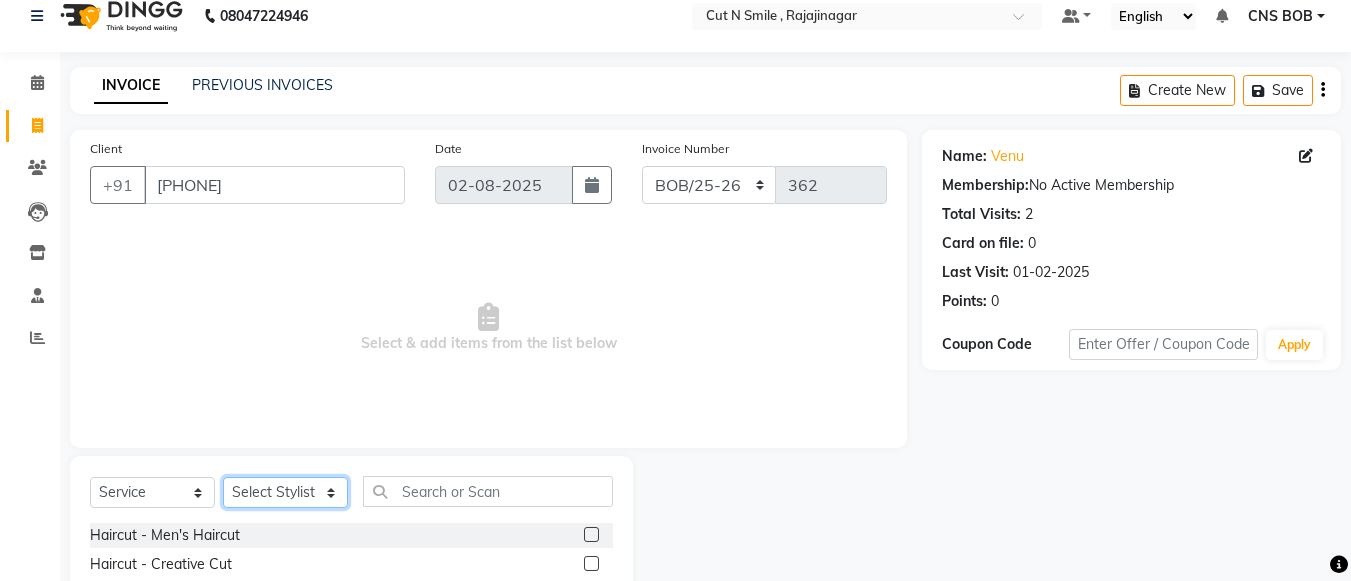 scroll, scrollTop: 220, scrollLeft: 0, axis: vertical 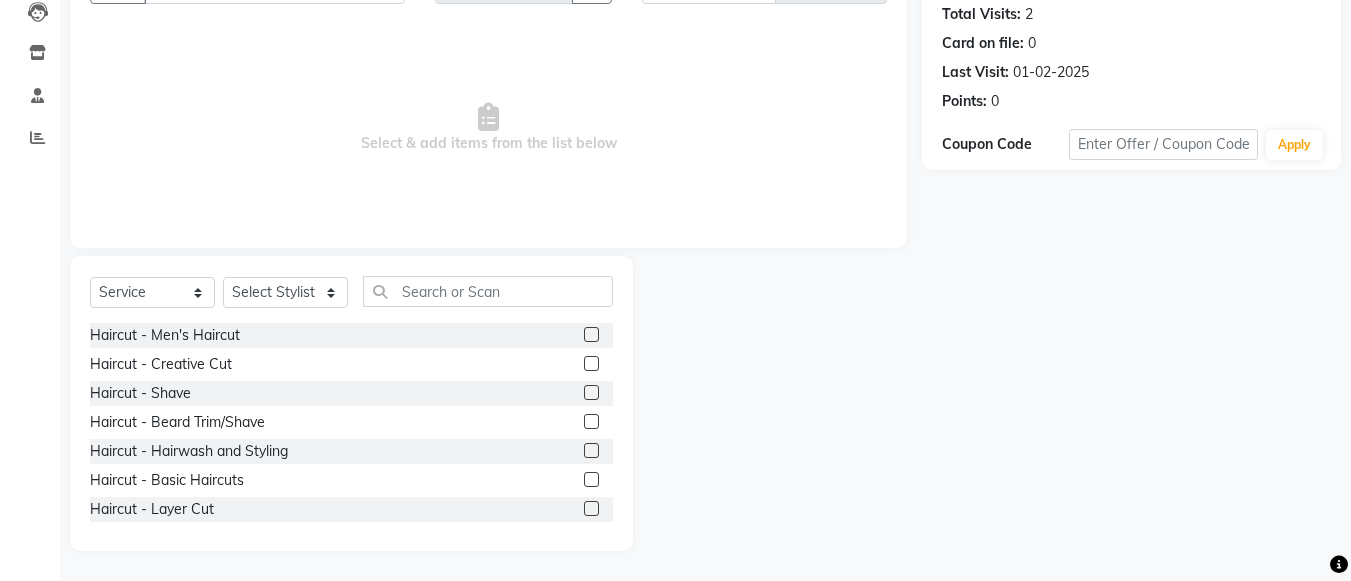 click 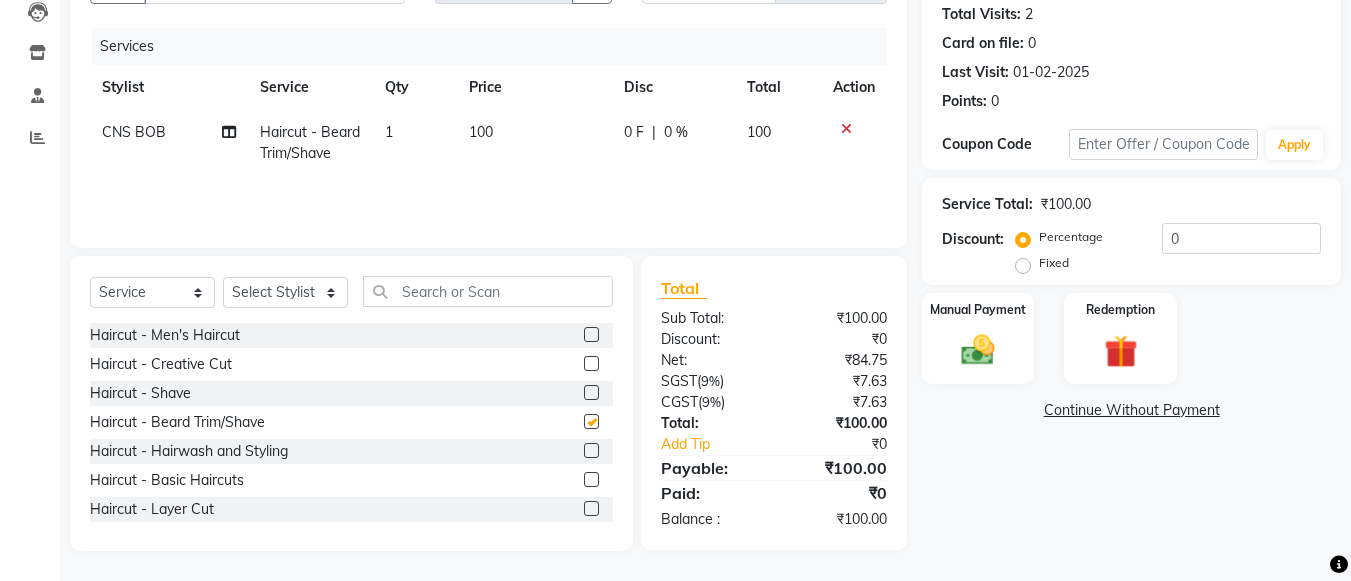 checkbox on "false" 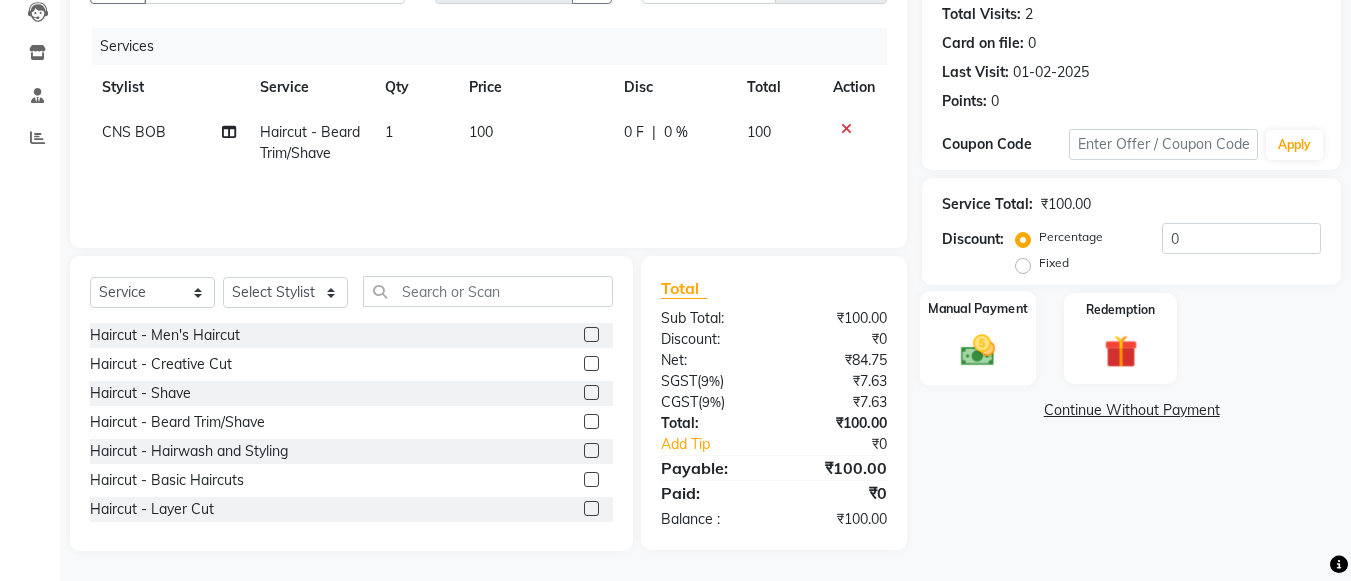 click 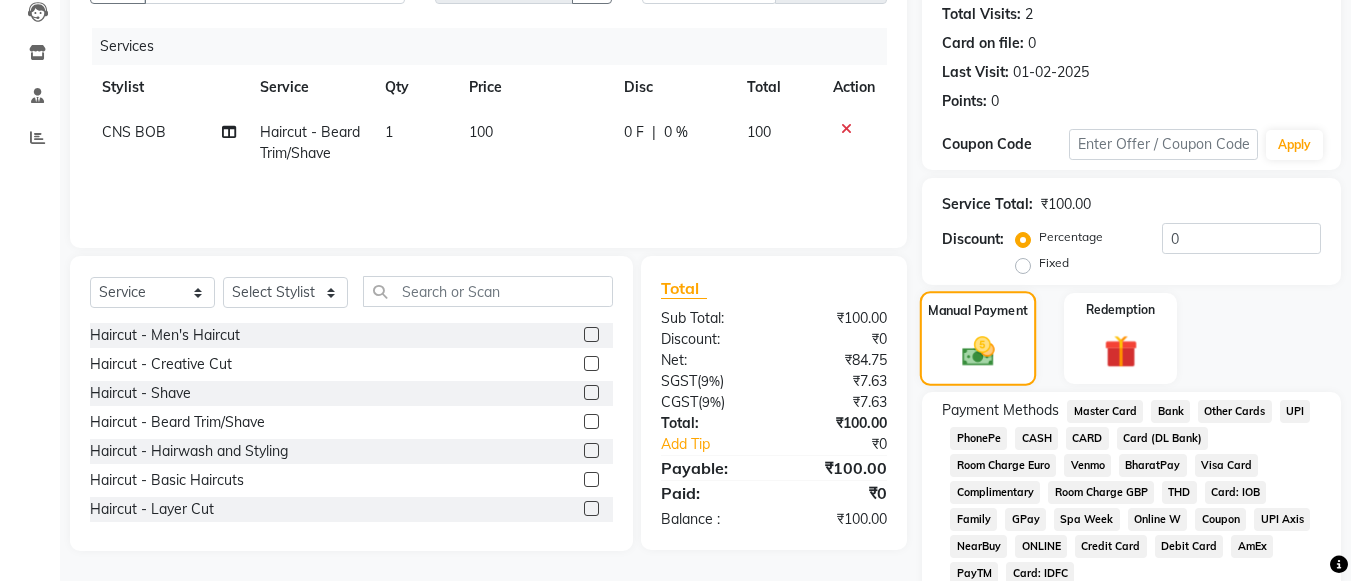 scroll, scrollTop: 307, scrollLeft: 0, axis: vertical 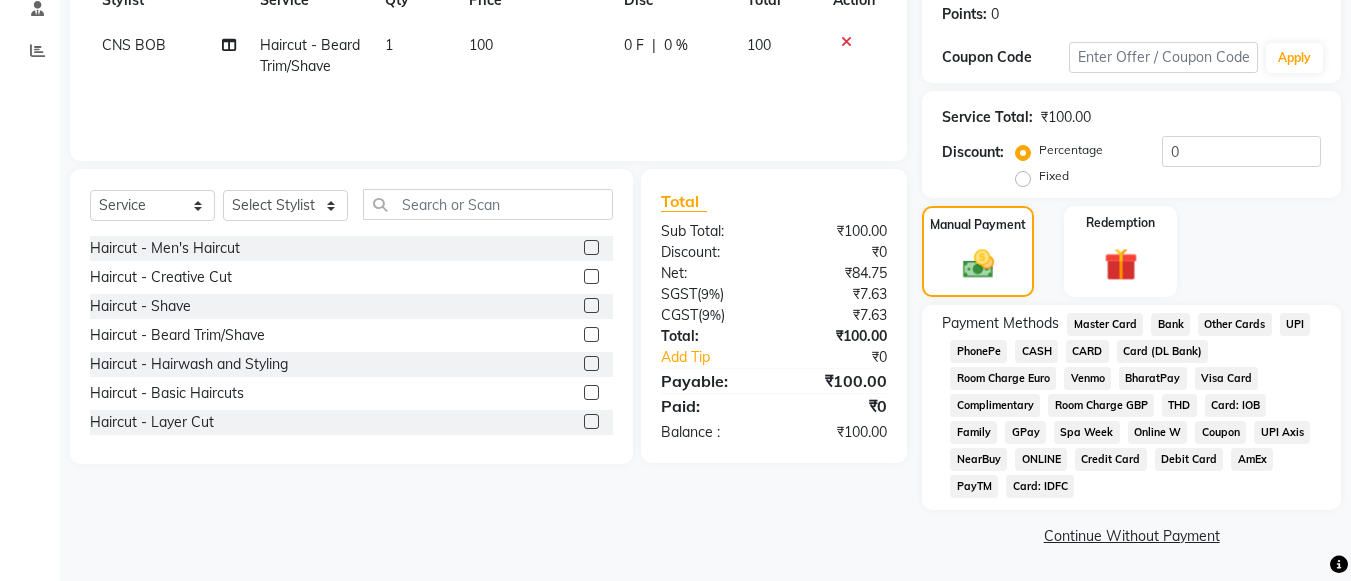 click on "UPI" 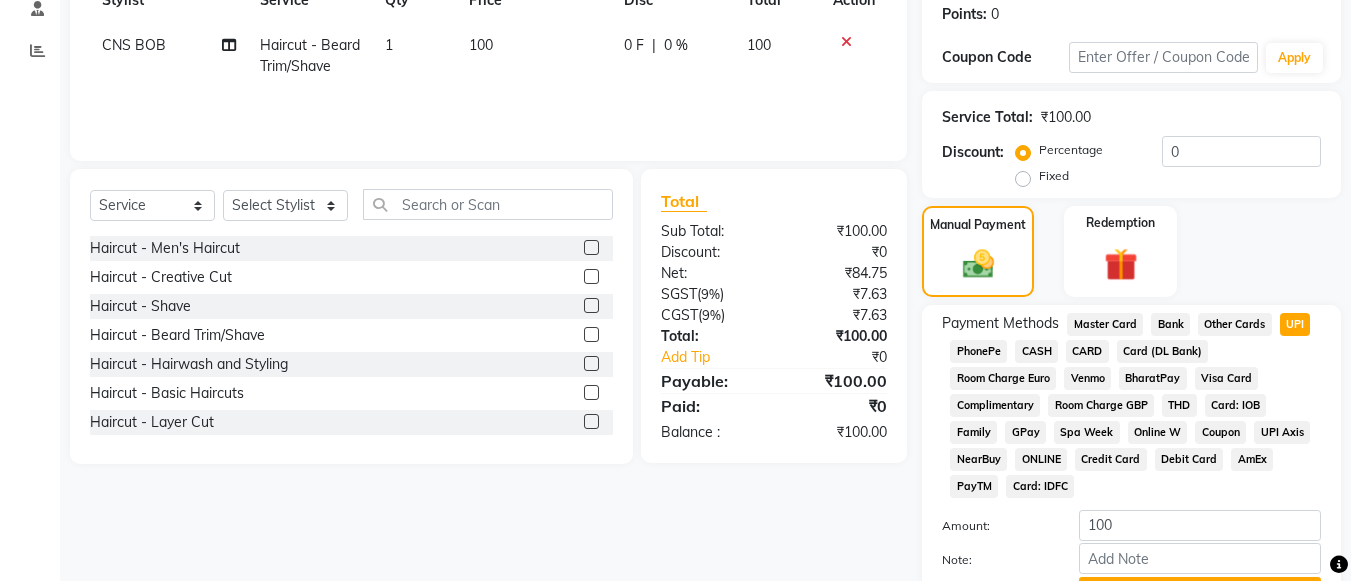 scroll, scrollTop: 413, scrollLeft: 0, axis: vertical 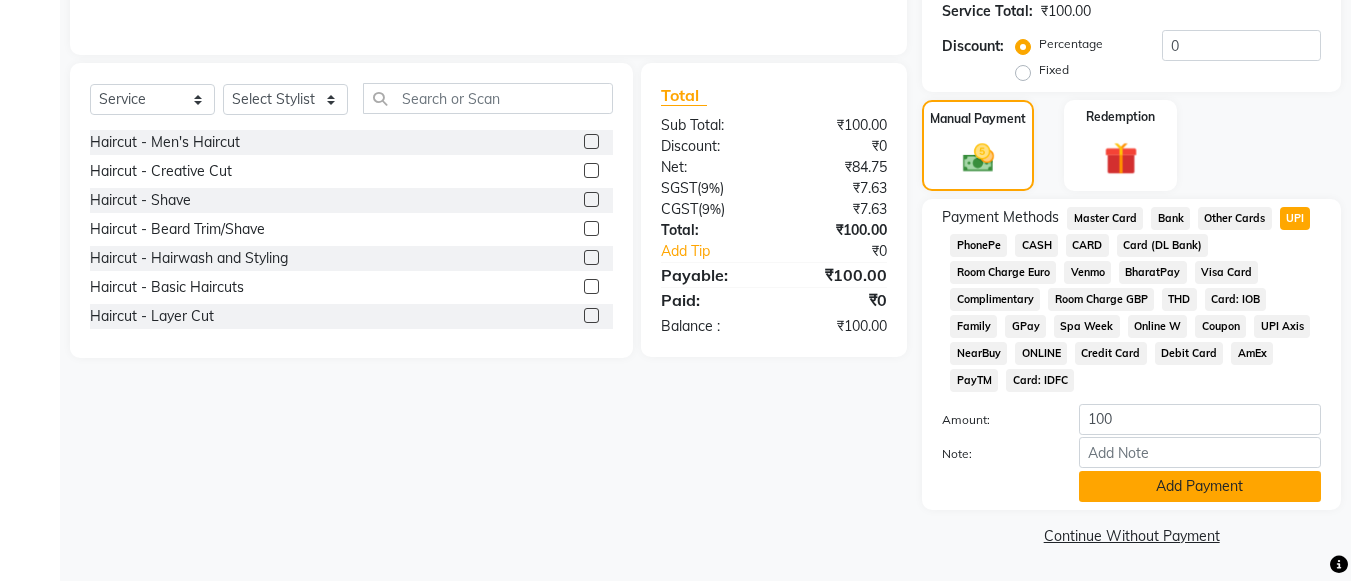 click on "Add Payment" 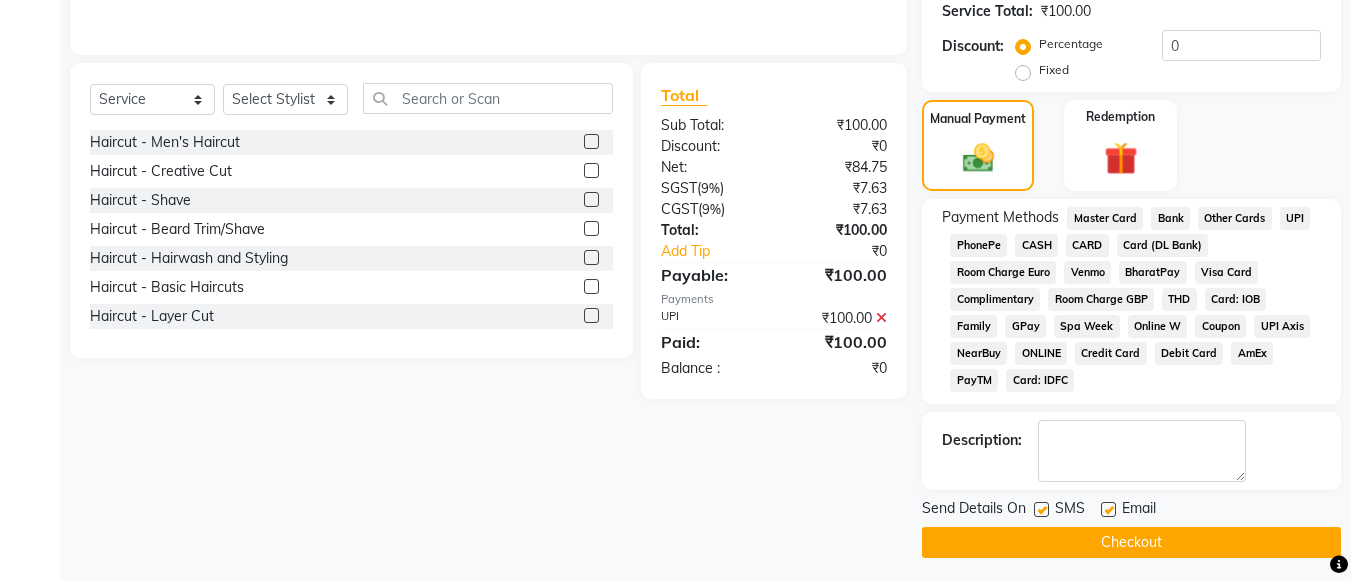 click on "Checkout" 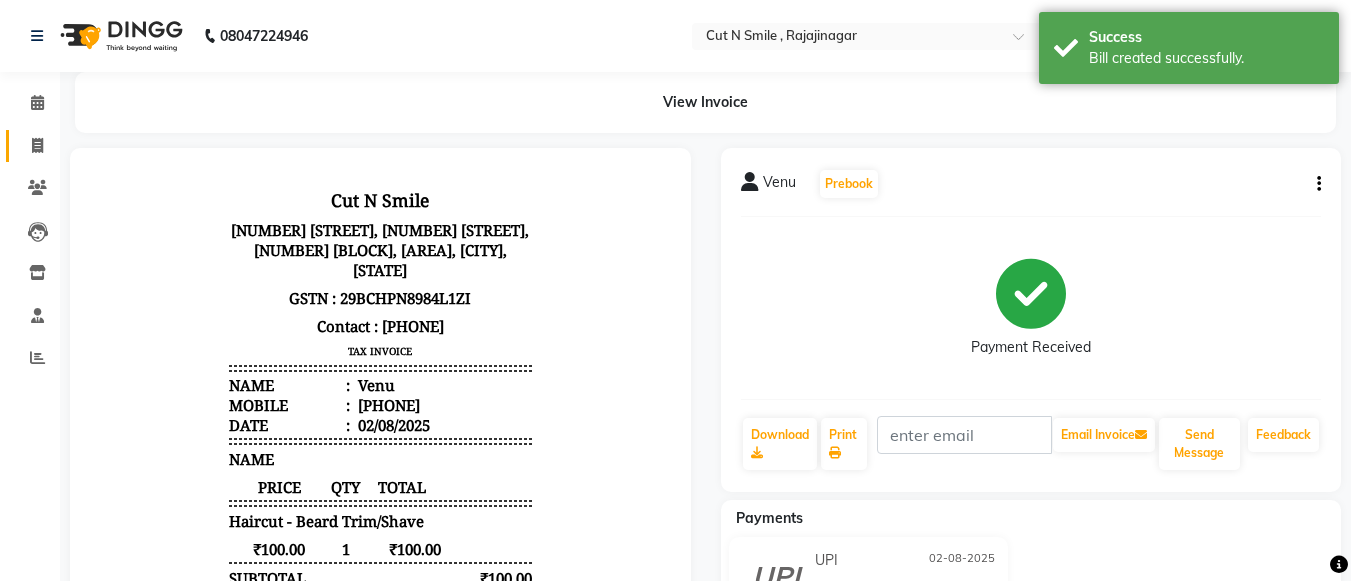 scroll, scrollTop: 0, scrollLeft: 0, axis: both 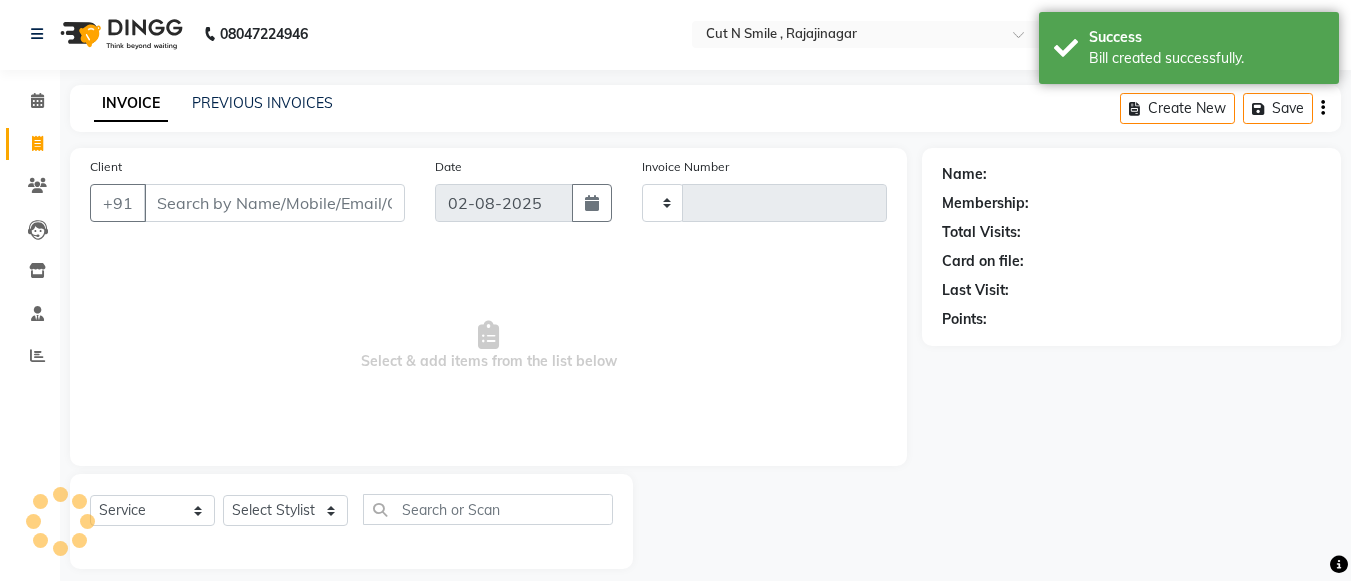 type on "115" 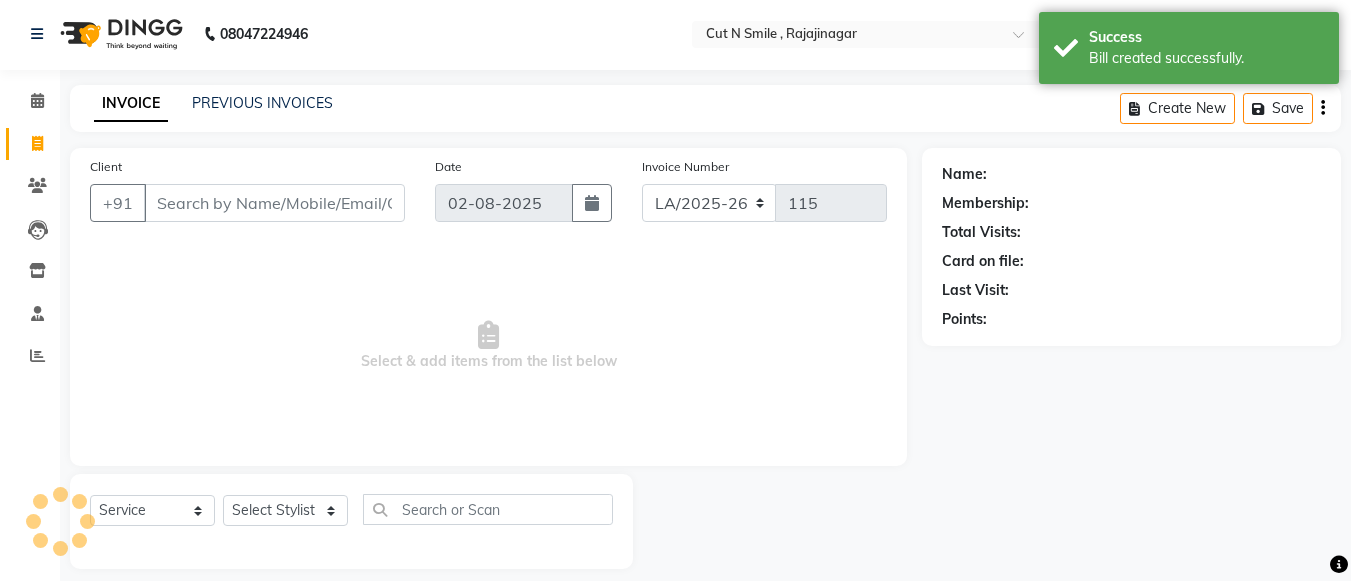 scroll, scrollTop: 20, scrollLeft: 0, axis: vertical 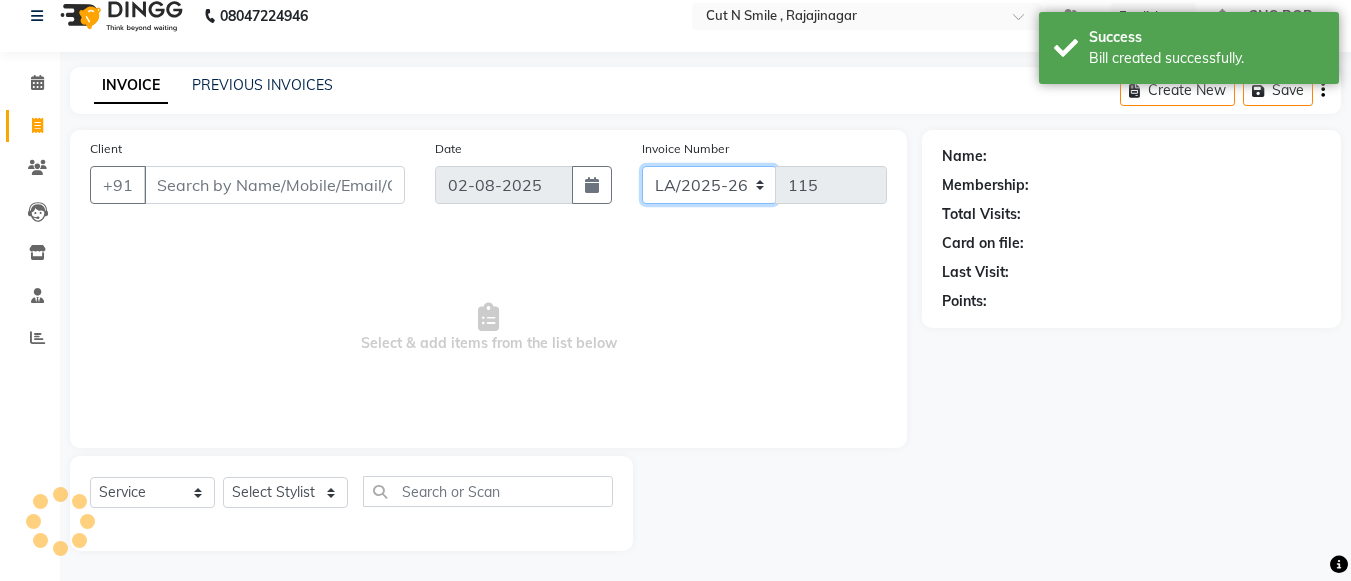 click on "BOB/25-26 LA/2025-26 SH/25 CH/25 SA/25" 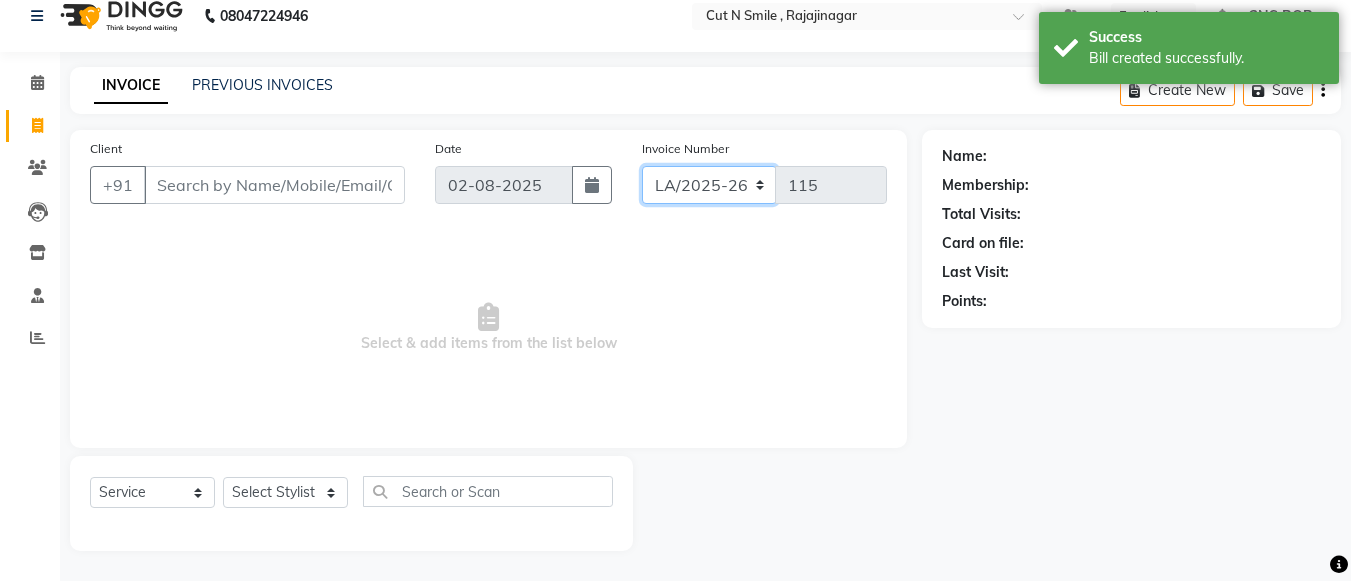 select on "8154" 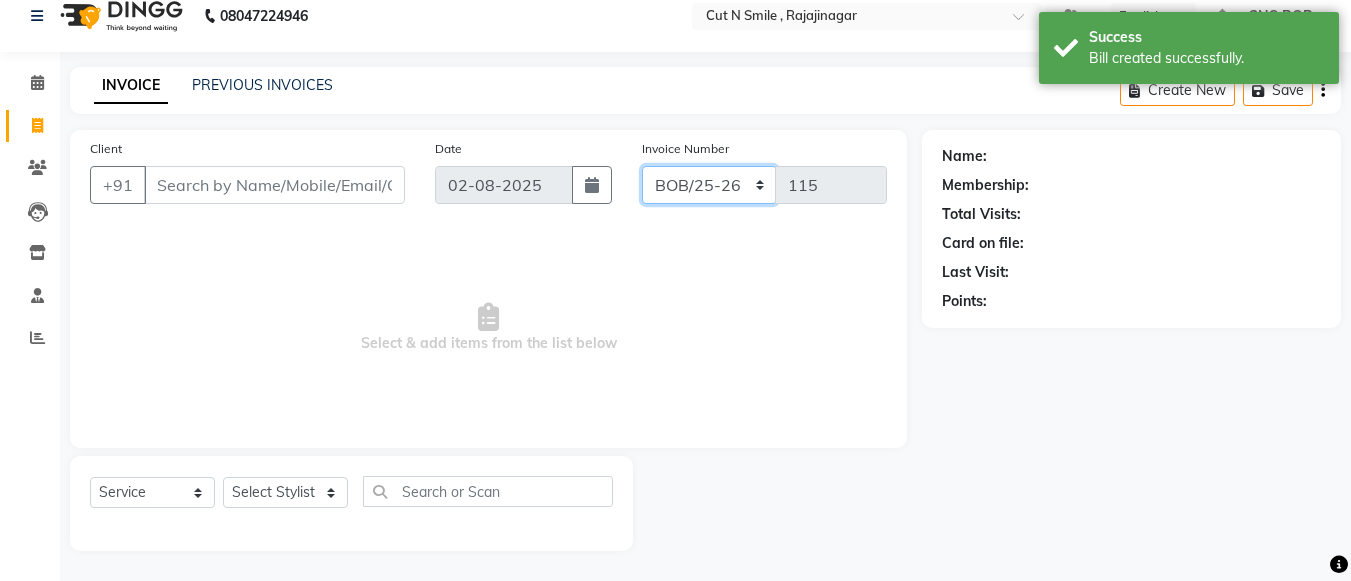 click on "BOB/25-26 LA/2025-26 SH/25 CH/25 SA/25" 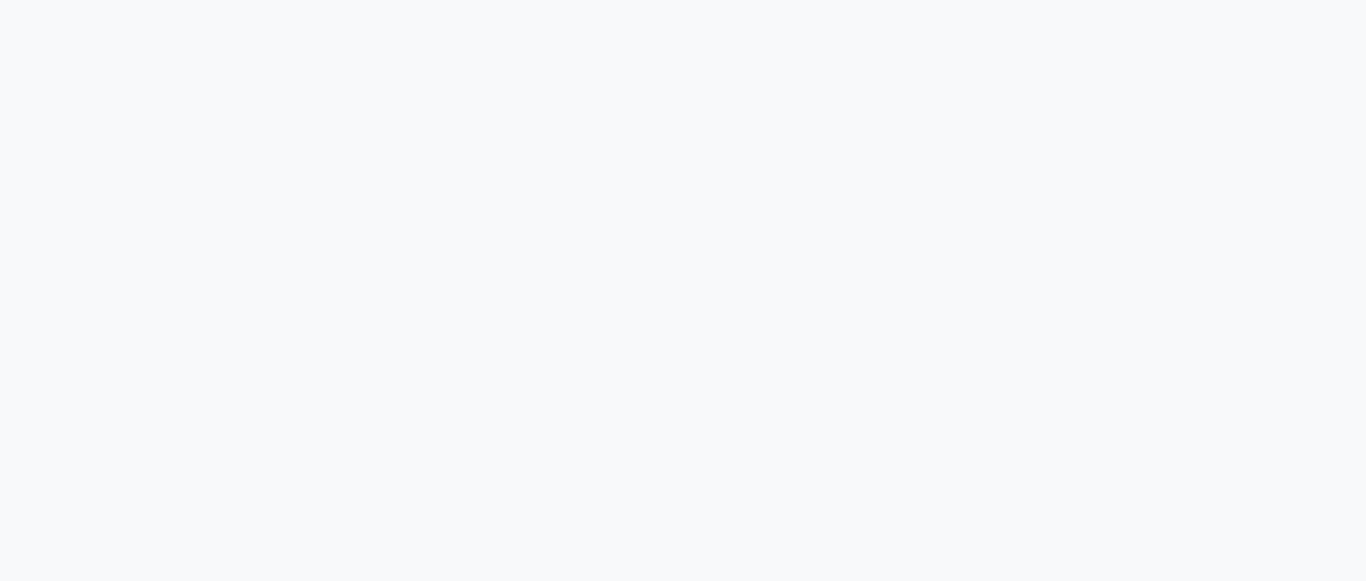 scroll, scrollTop: 0, scrollLeft: 0, axis: both 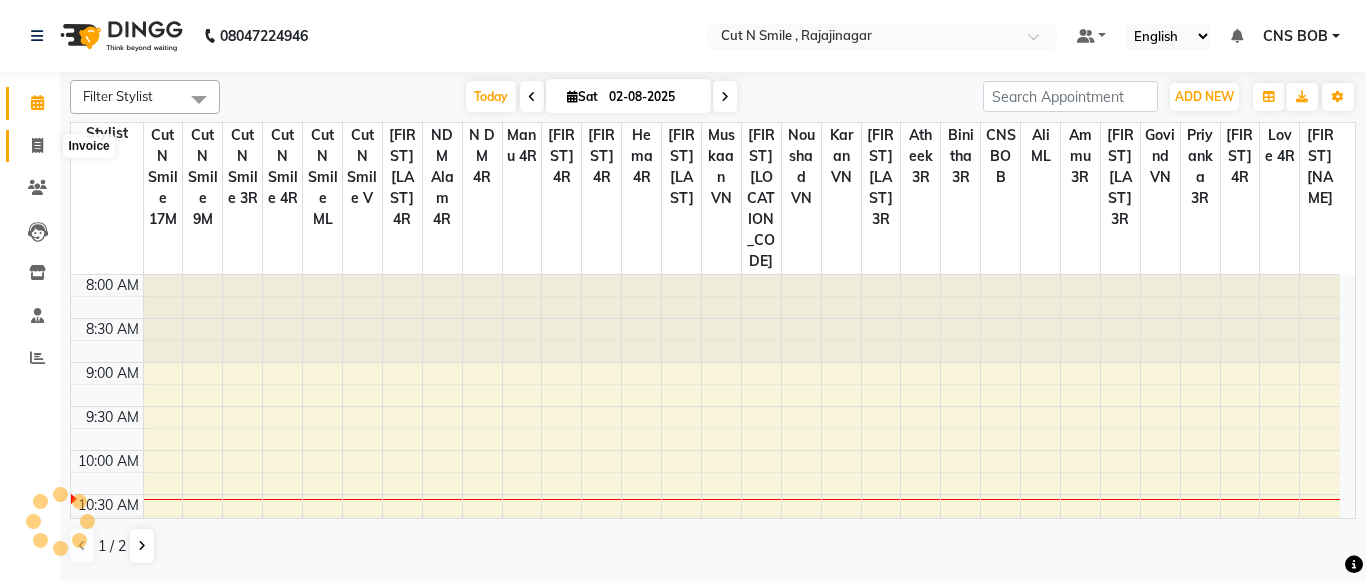click 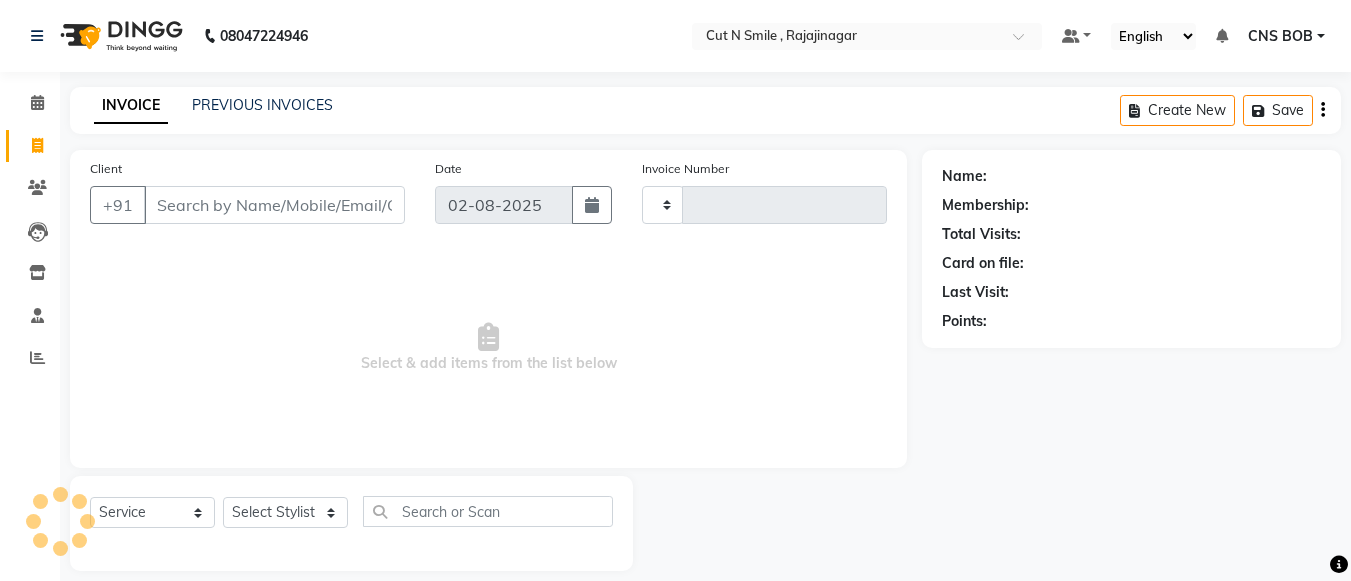 type on "114" 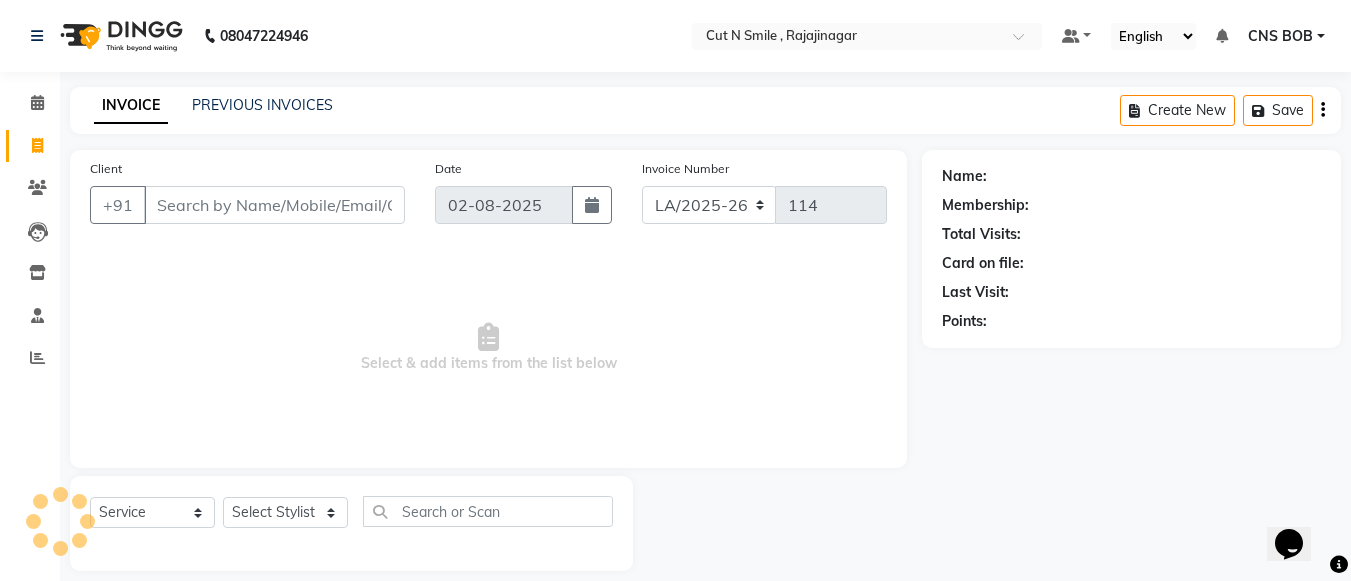 scroll, scrollTop: 0, scrollLeft: 0, axis: both 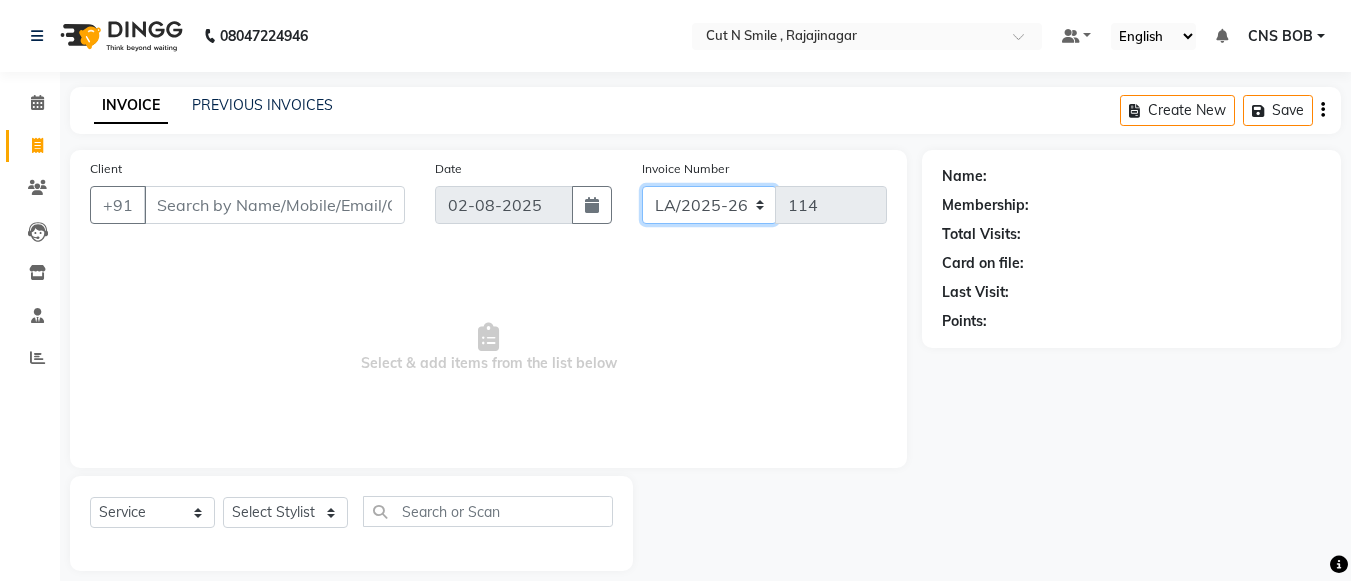drag, startPoint x: 691, startPoint y: 195, endPoint x: 696, endPoint y: 235, distance: 40.311287 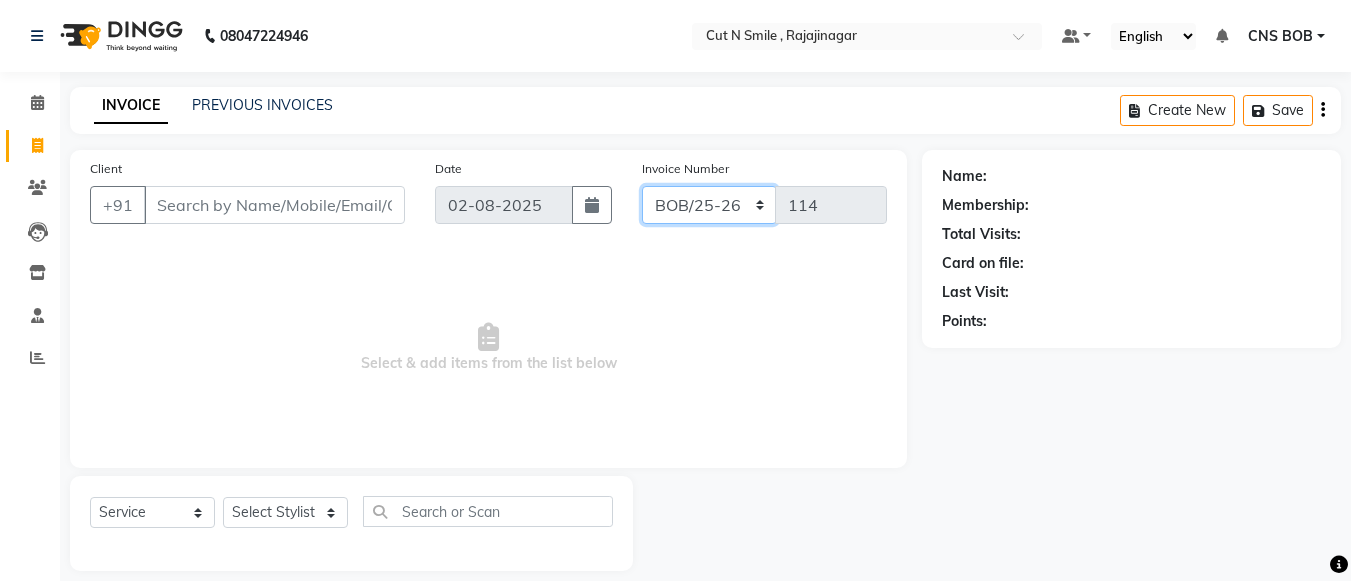 click on "BOB/25-26 LA/2025-26 SH/25 CH/25 SA/25" 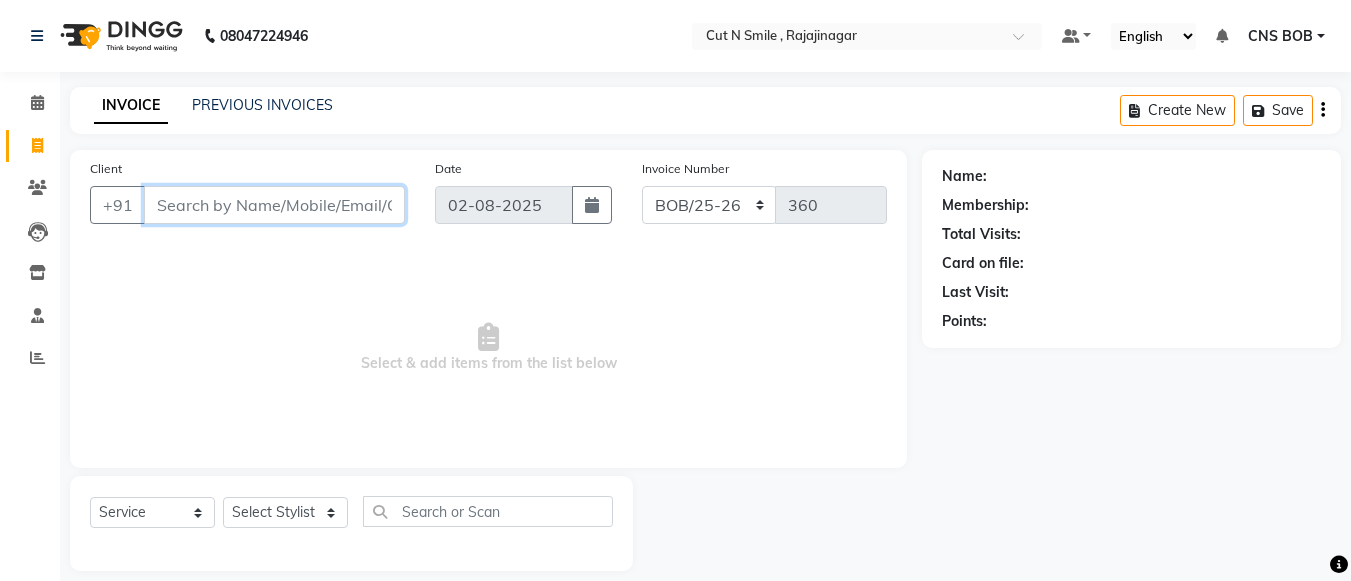 click on "Client" at bounding box center (274, 205) 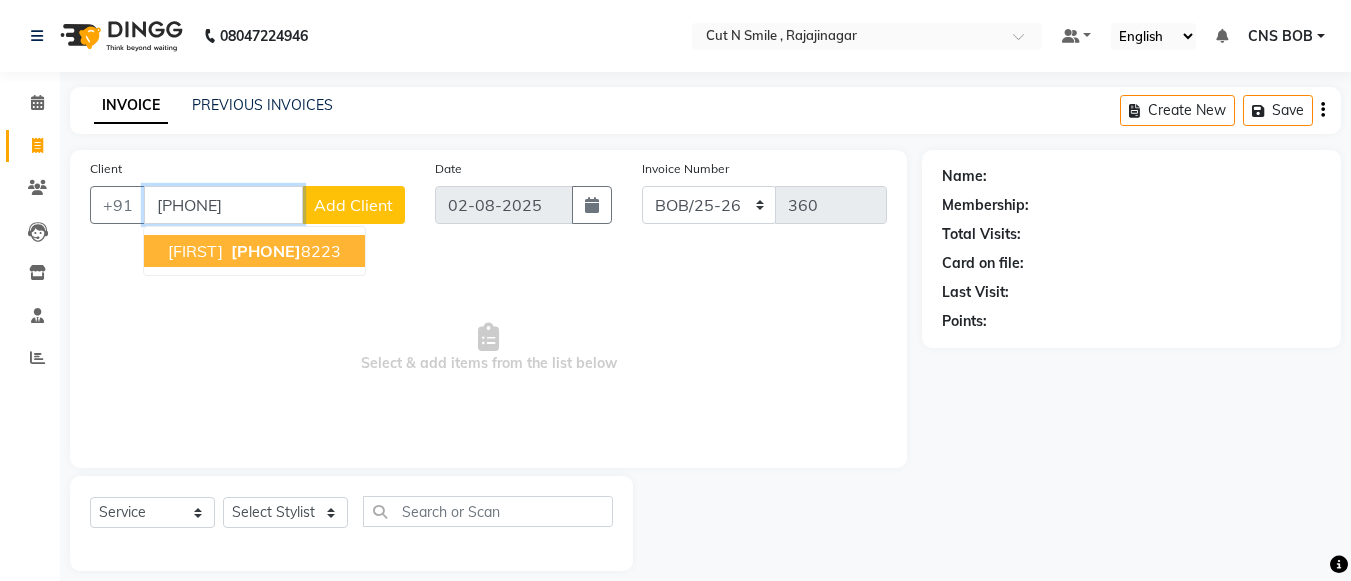 click on "895169" at bounding box center (266, 251) 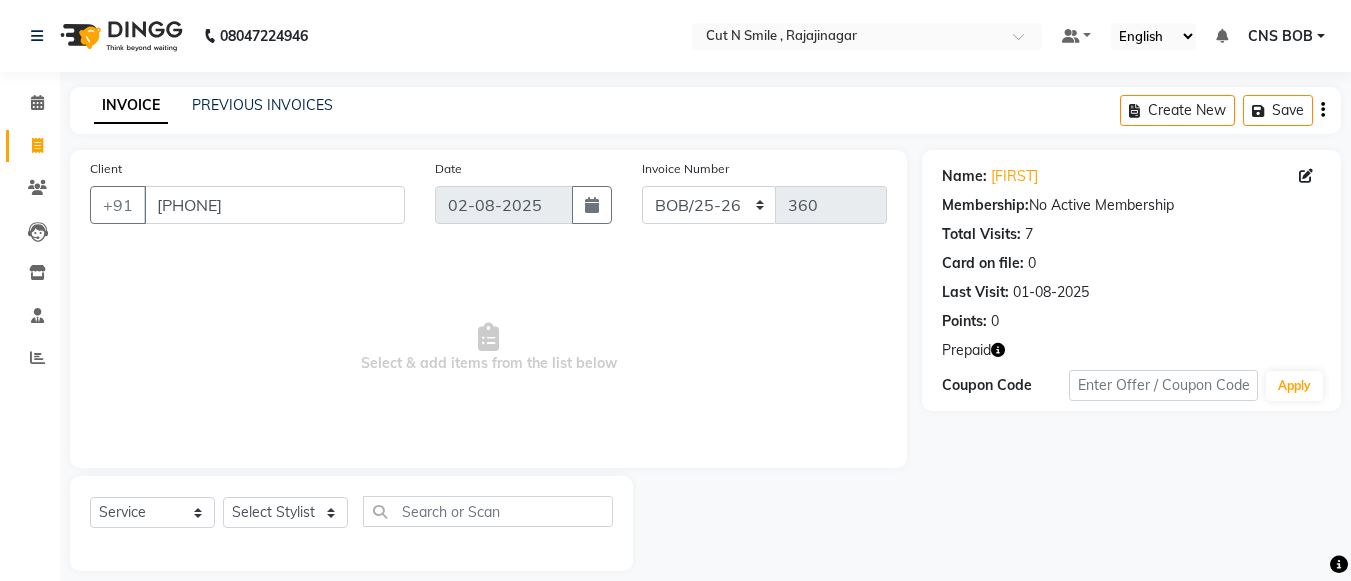 click 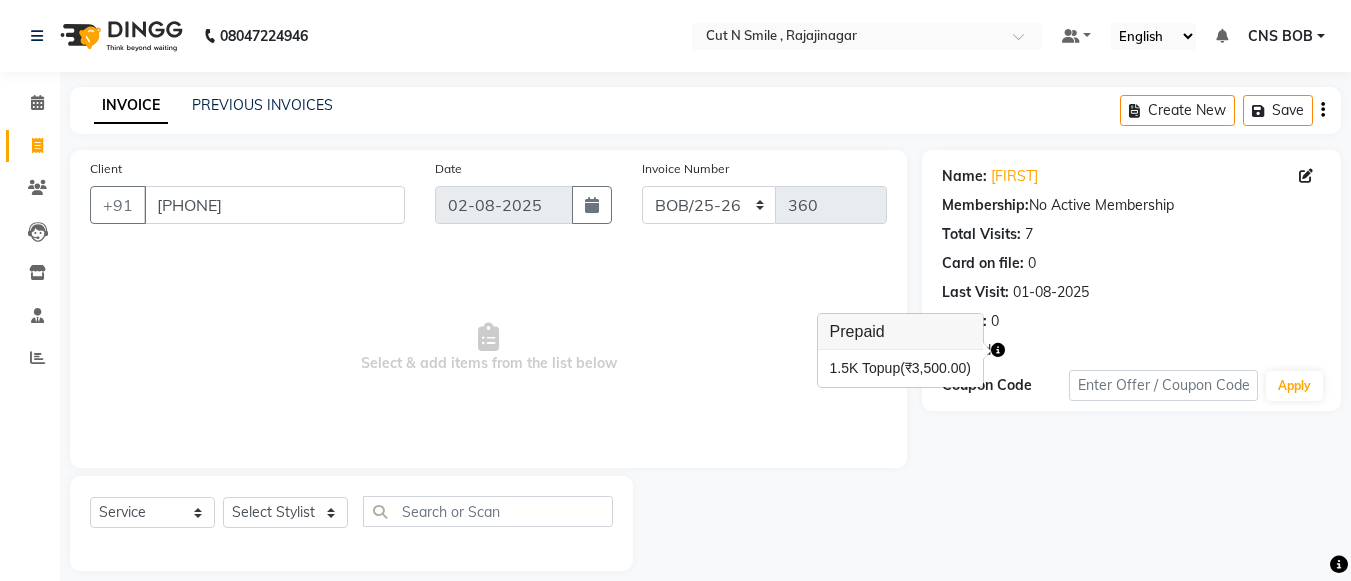 click on "Select & add items from the list below" at bounding box center [488, 348] 